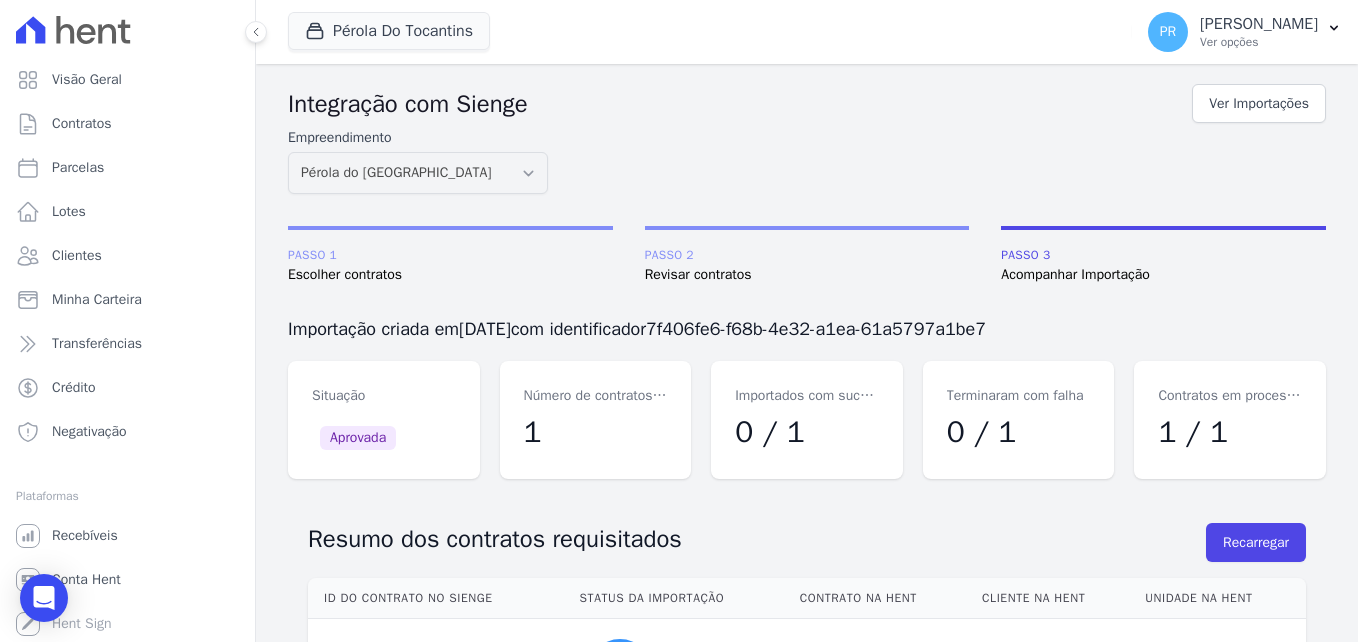 scroll, scrollTop: 0, scrollLeft: 0, axis: both 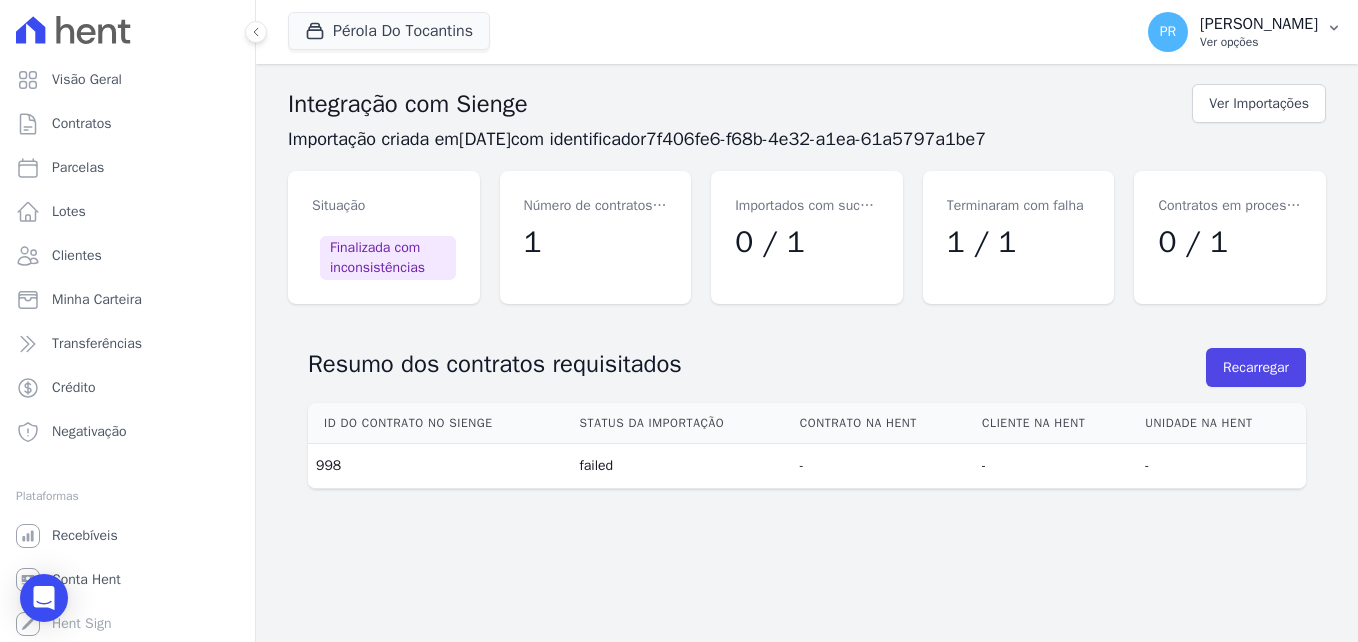 click on "Ver opções" at bounding box center (1259, 42) 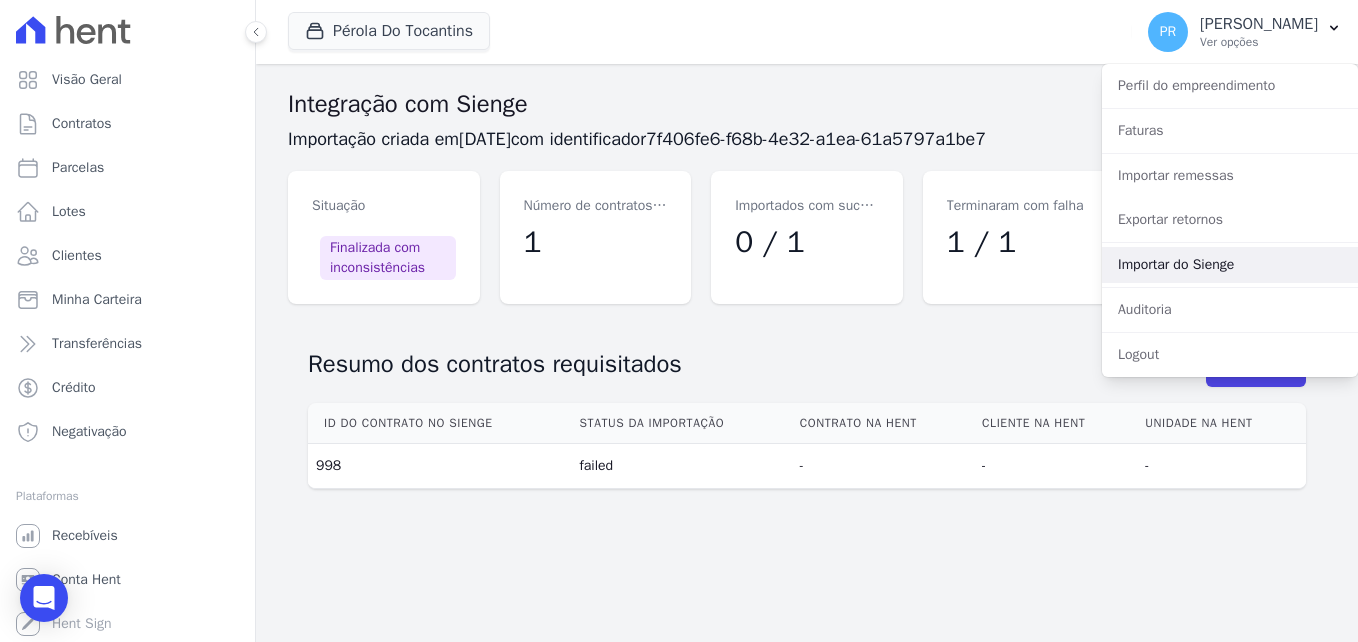 click on "Importar do Sienge" at bounding box center [1230, 265] 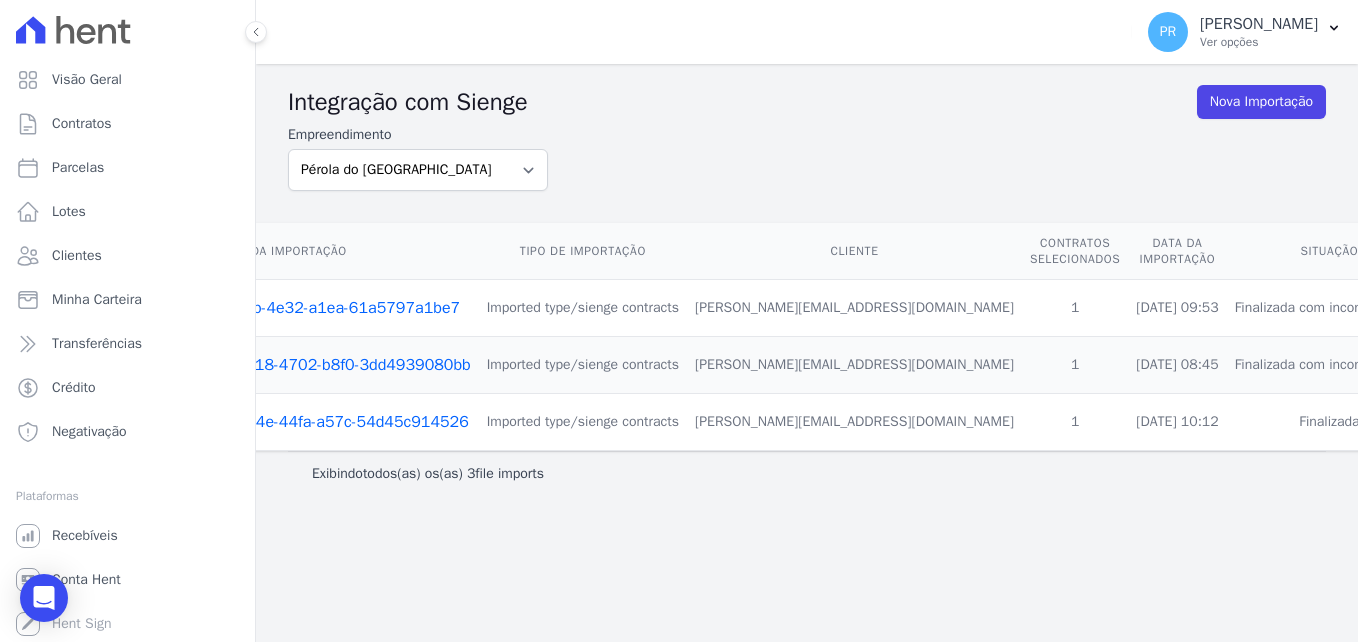 scroll, scrollTop: 0, scrollLeft: 0, axis: both 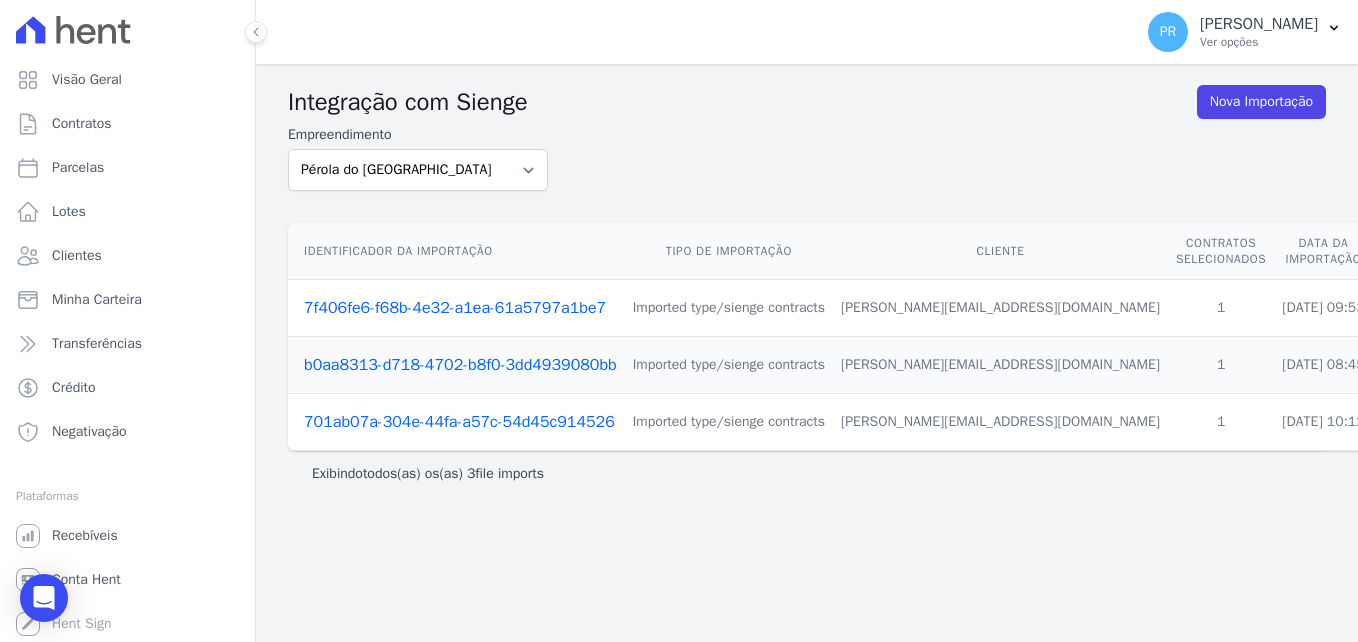 click on "7f406fe6-f68b-4e32-a1ea-61a5797a1be7" at bounding box center (455, 308) 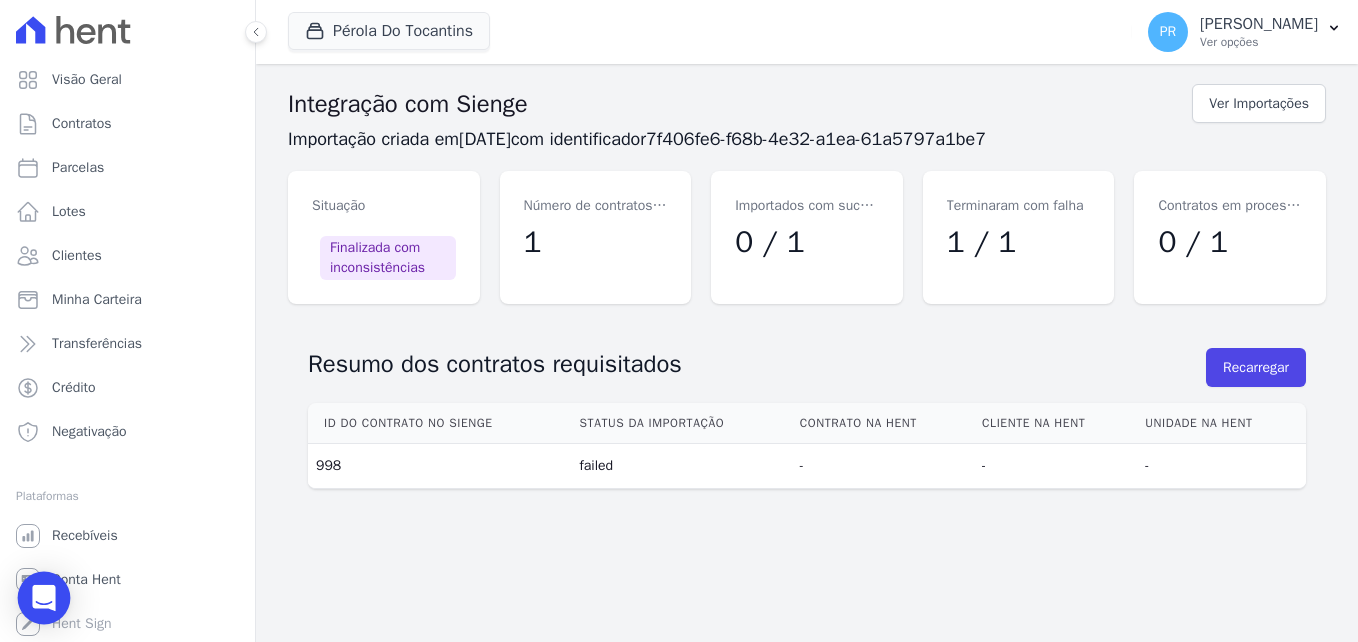 click on "Visão Geral
Contratos
Parcelas
Lotes
Clientes
Minha Carteira
Transferências
Crédito" at bounding box center [679, 321] 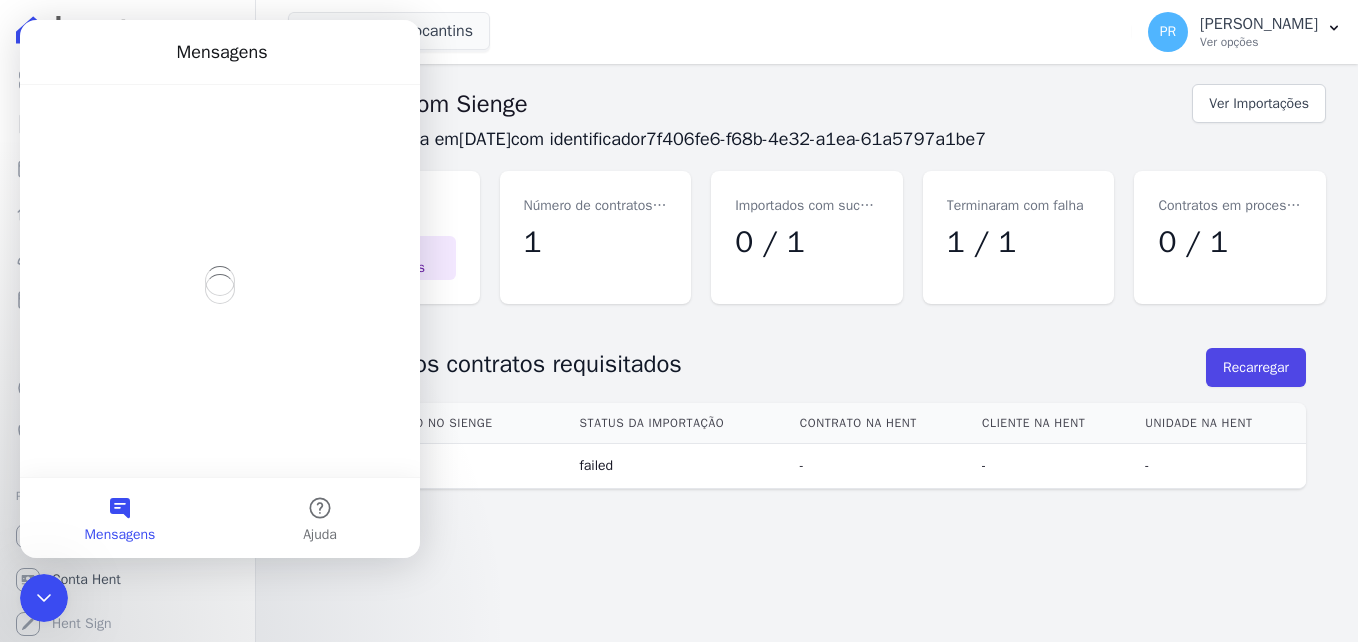 scroll, scrollTop: 0, scrollLeft: 0, axis: both 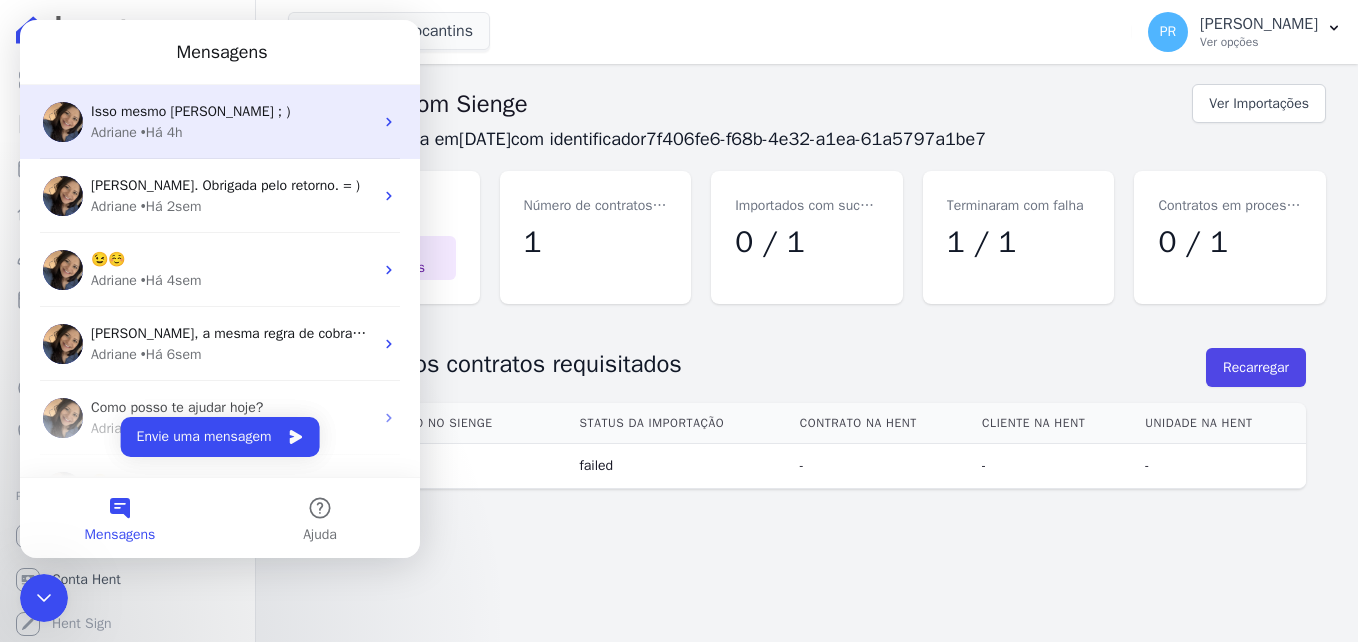 click on "•  Há 4h" at bounding box center (162, 132) 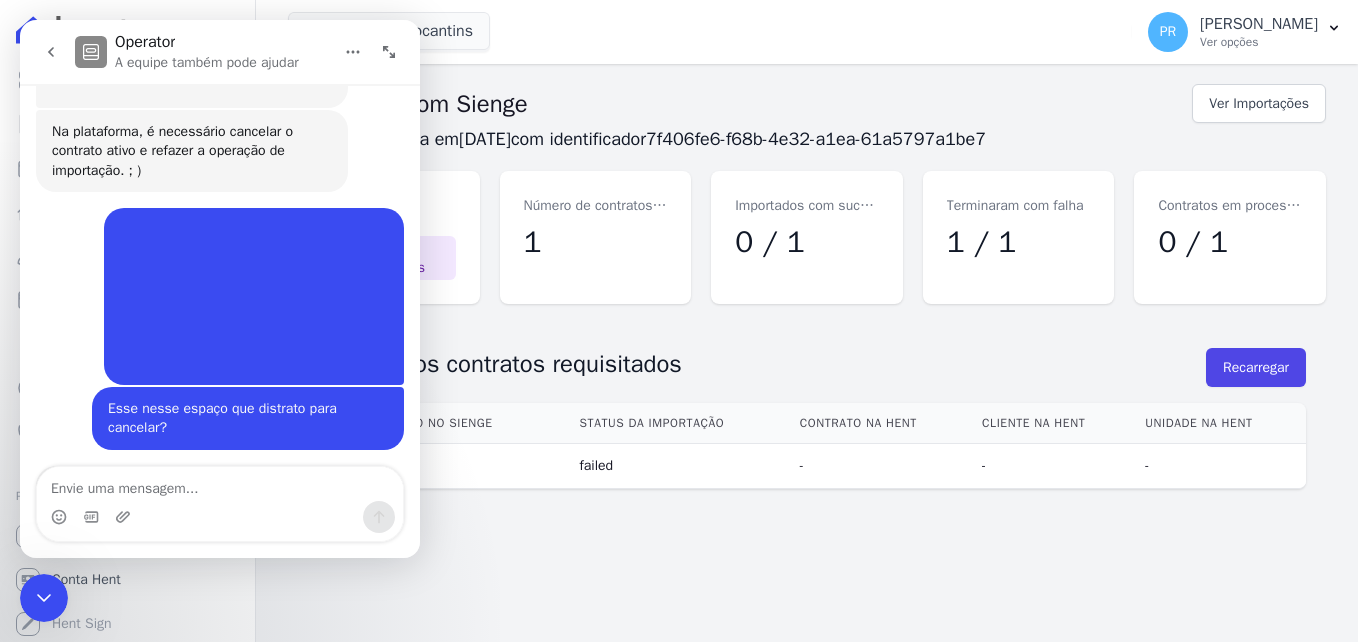 scroll, scrollTop: 772, scrollLeft: 0, axis: vertical 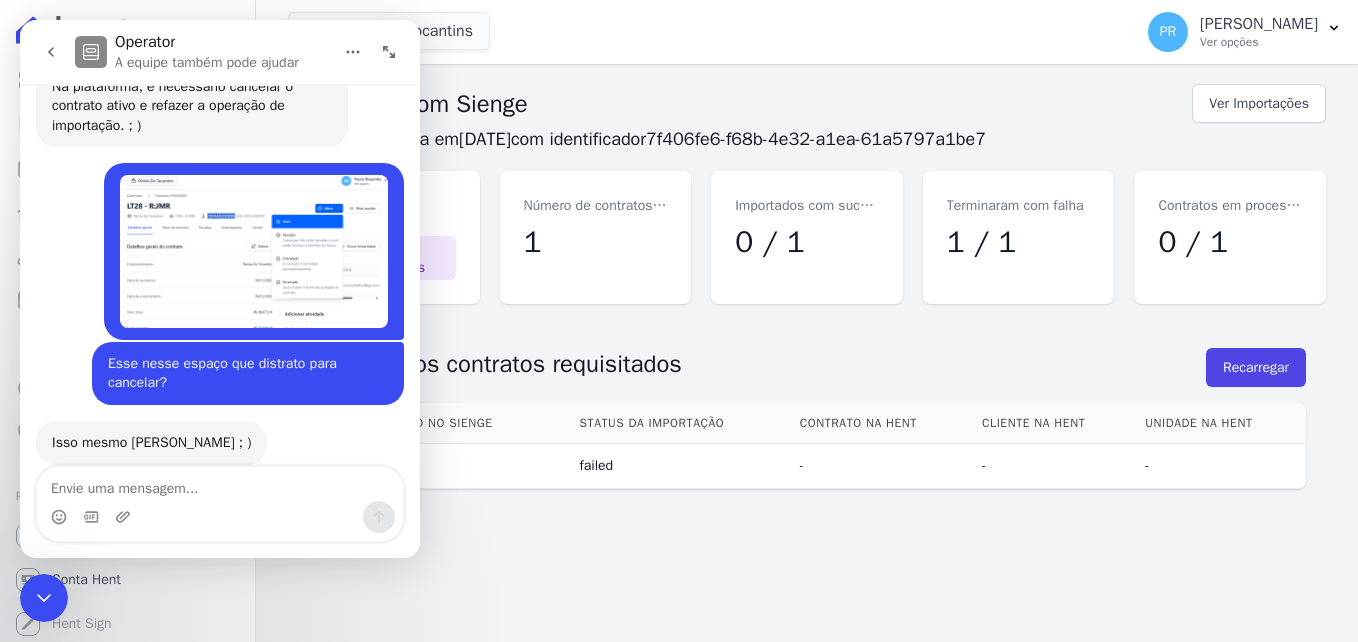 click at bounding box center (220, 484) 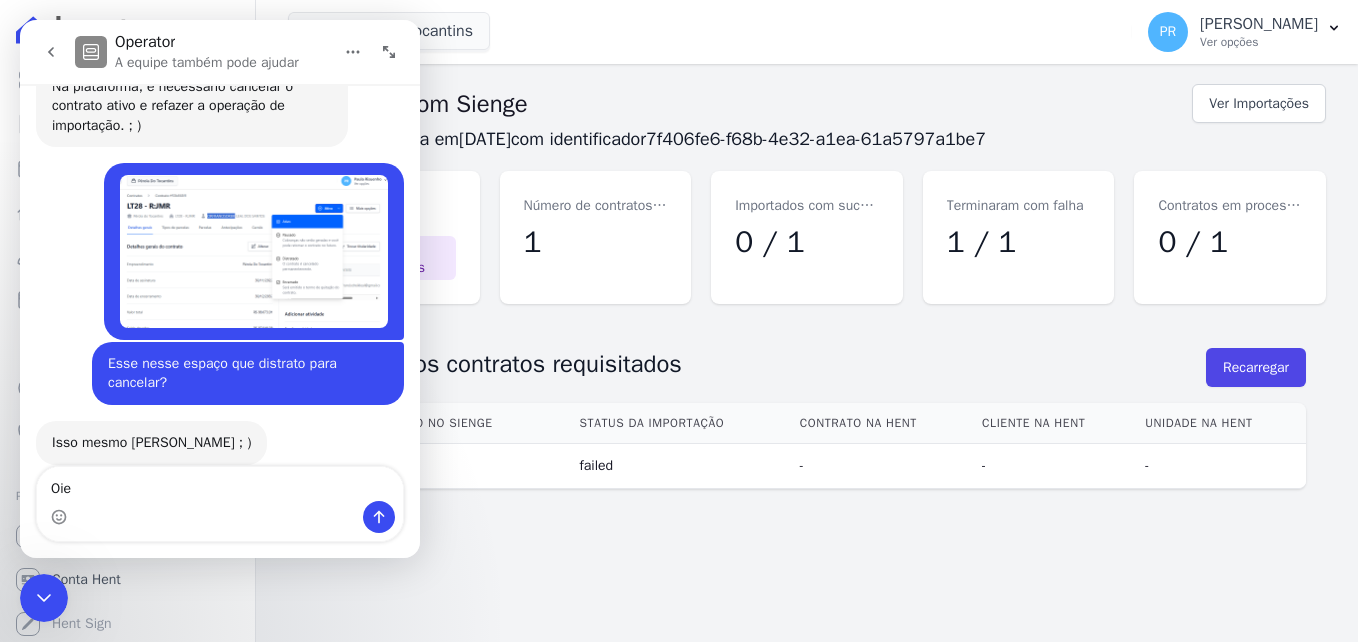 scroll, scrollTop: 792, scrollLeft: 0, axis: vertical 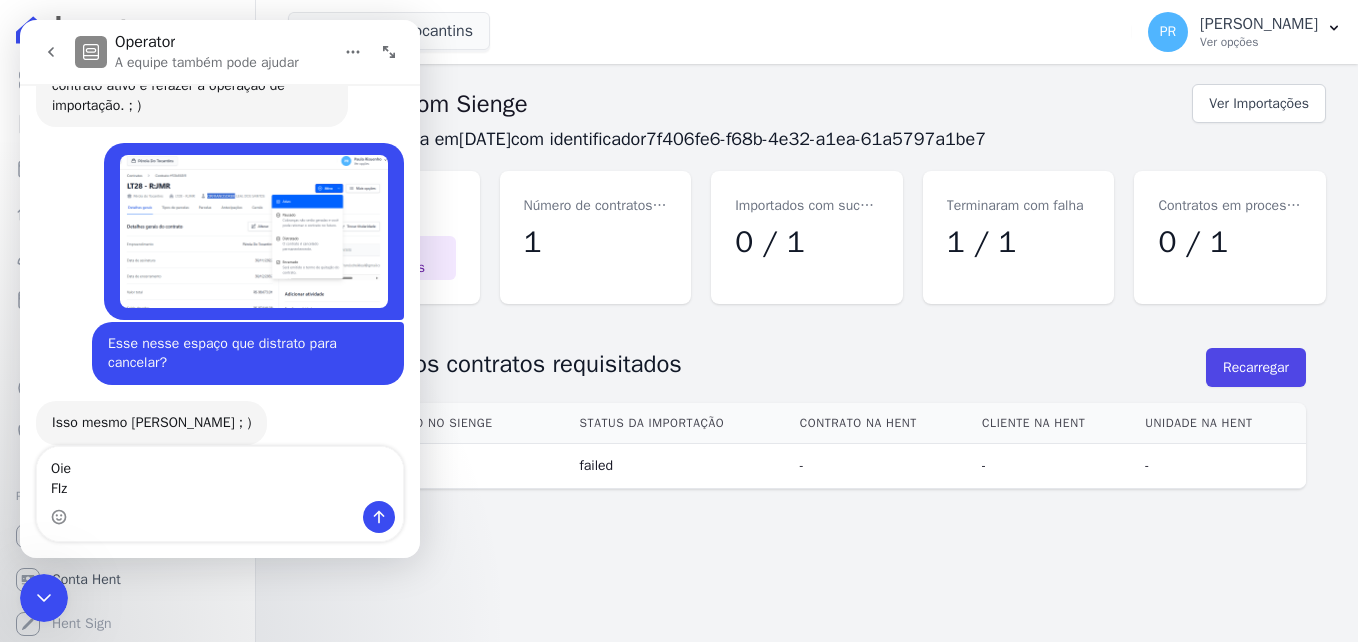 type on "Oie
FIz" 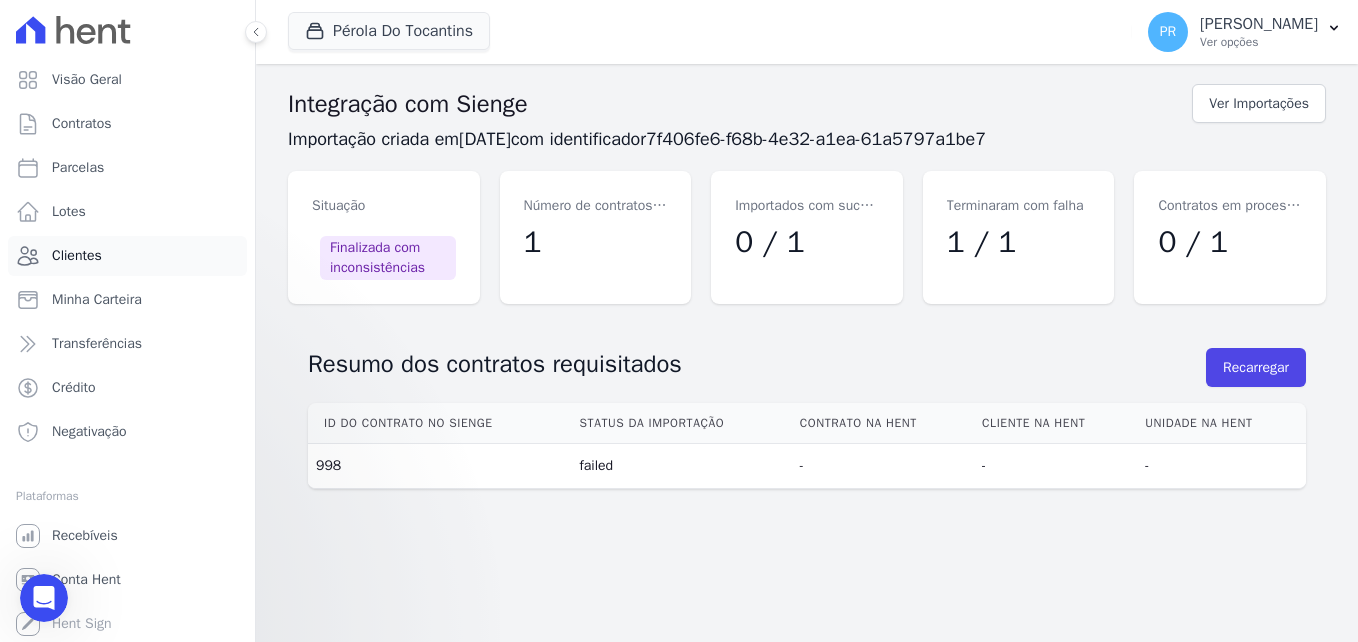 scroll, scrollTop: 0, scrollLeft: 0, axis: both 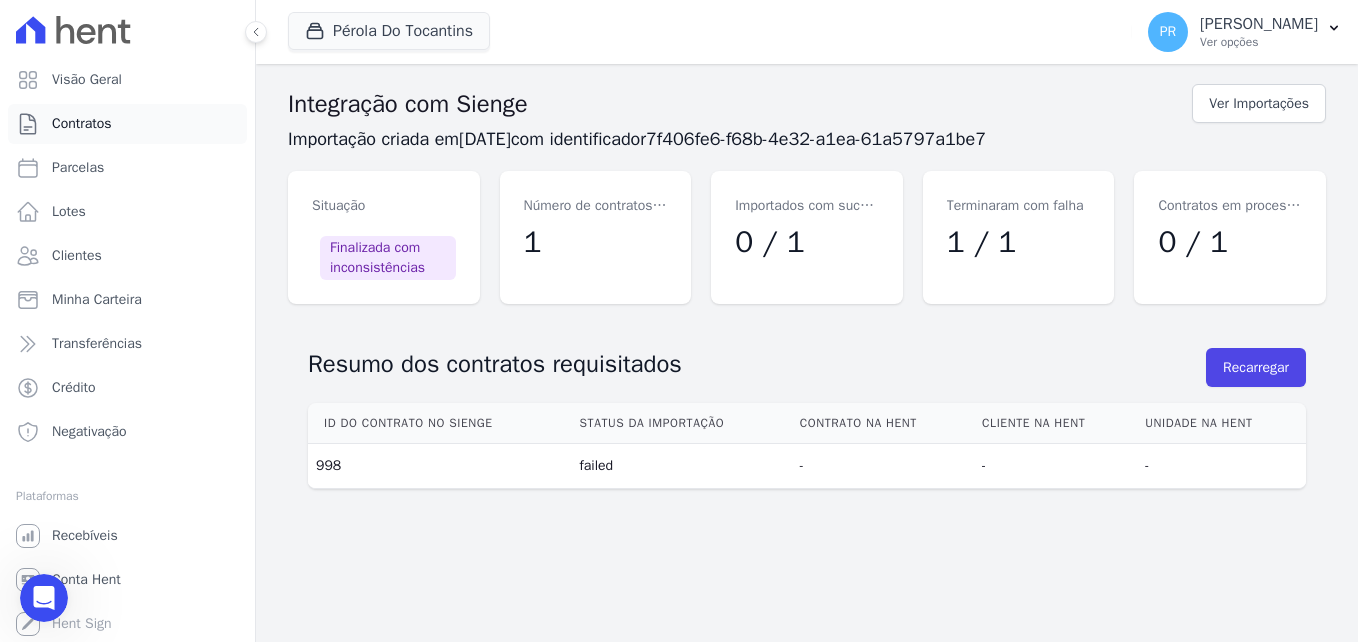 click on "Contratos" at bounding box center (82, 124) 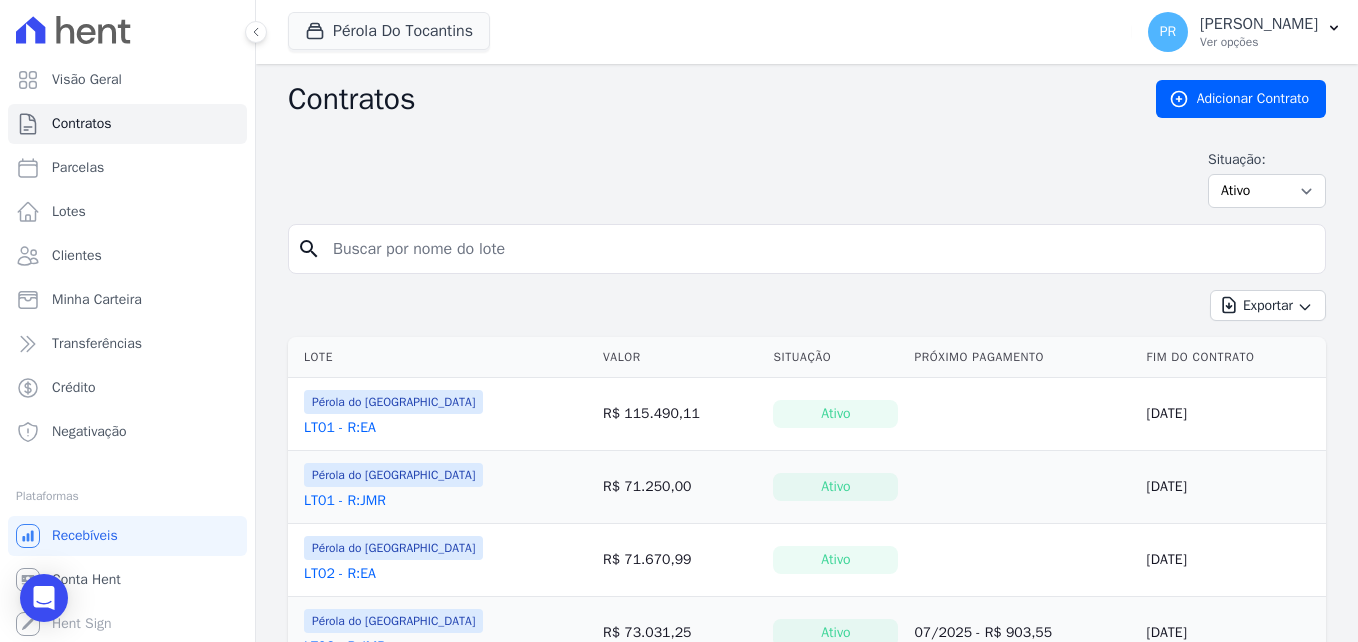 click at bounding box center [819, 249] 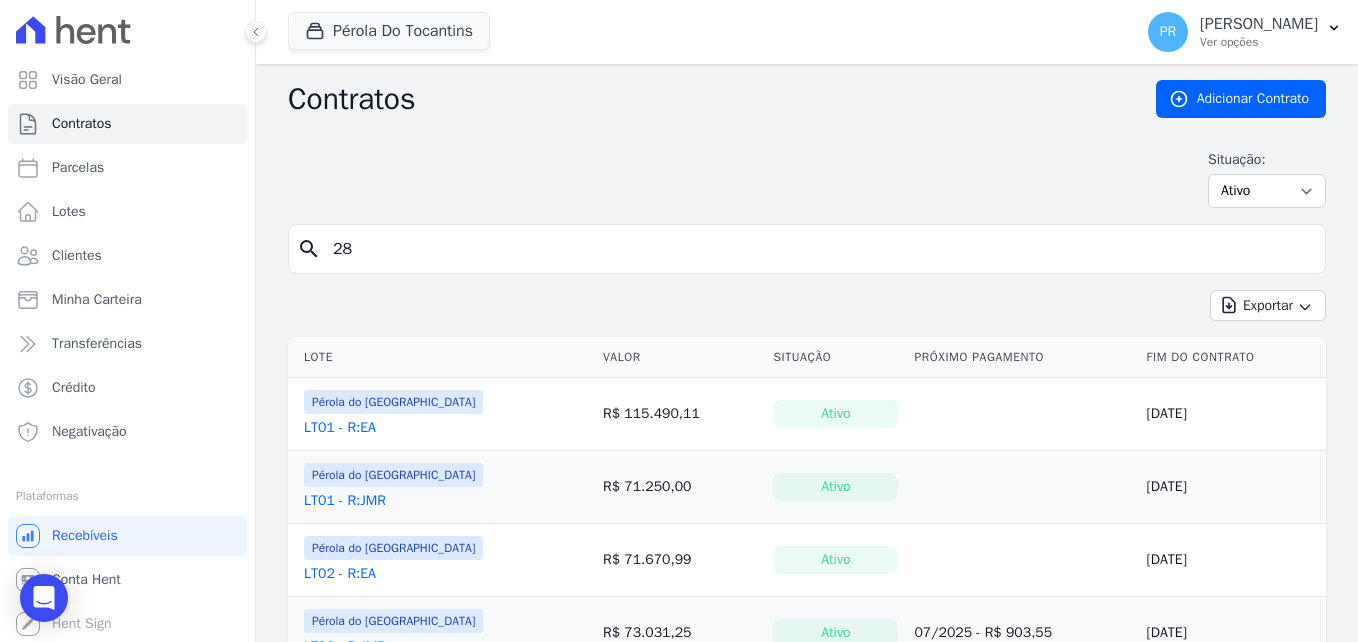 type on "28" 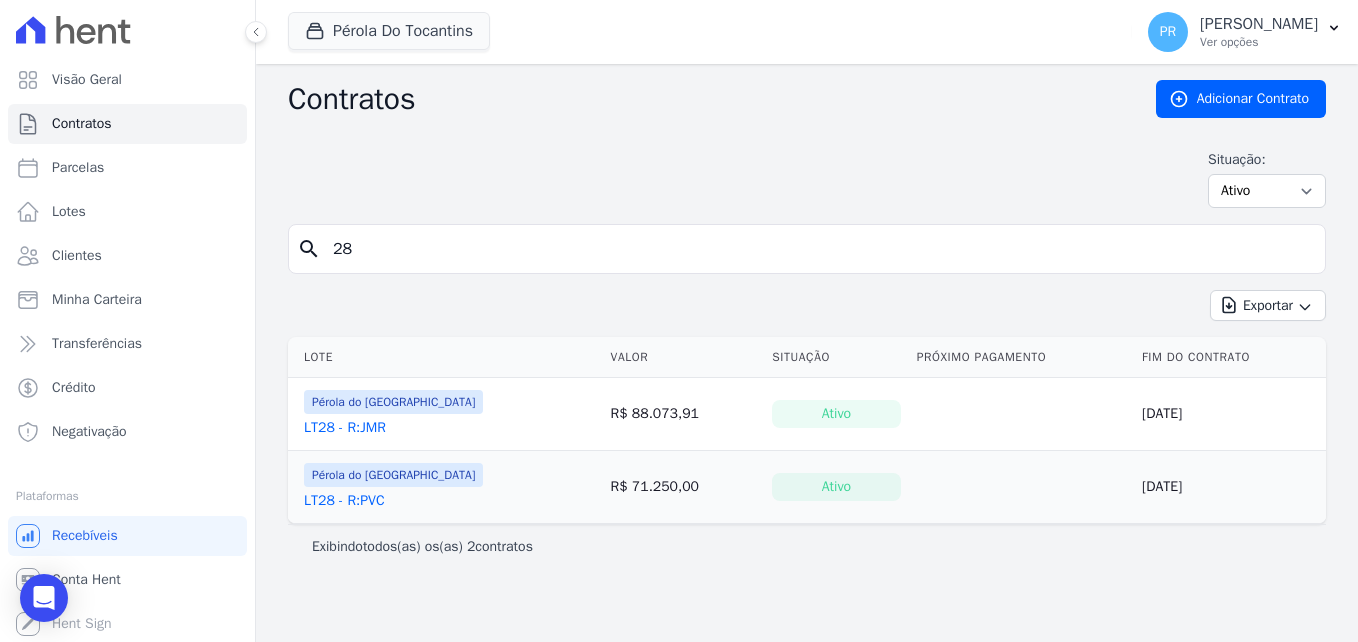 click on "Ativo" at bounding box center [836, 414] 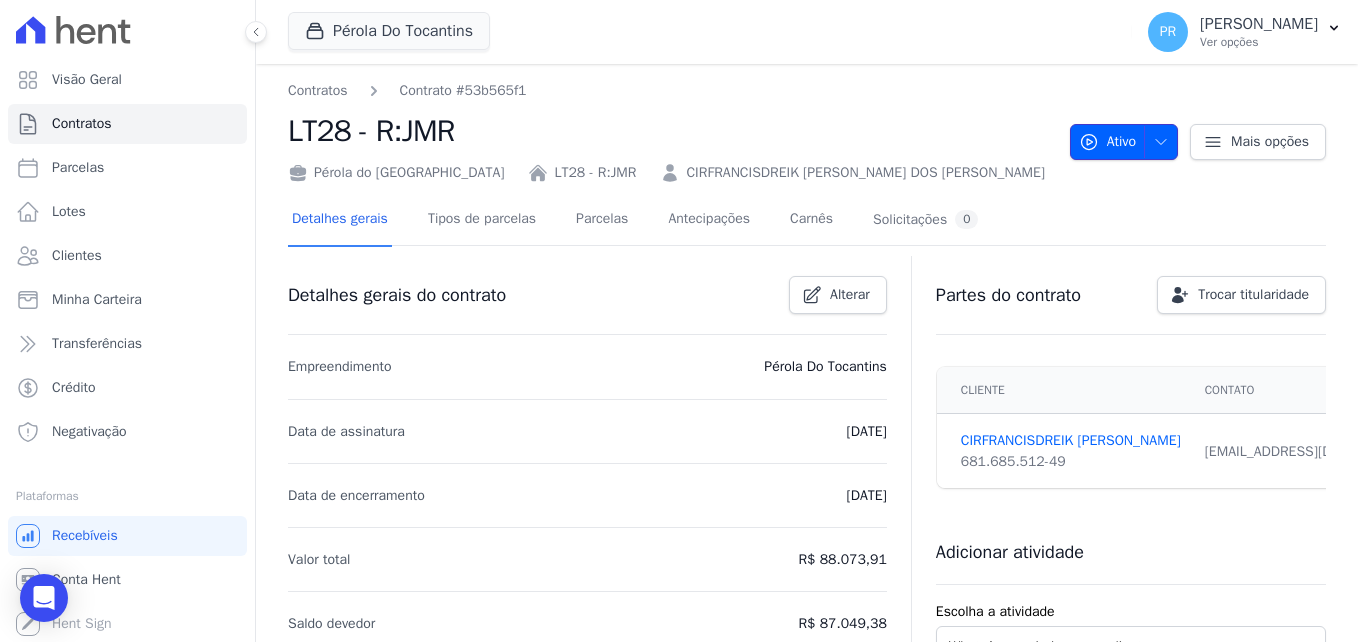 click 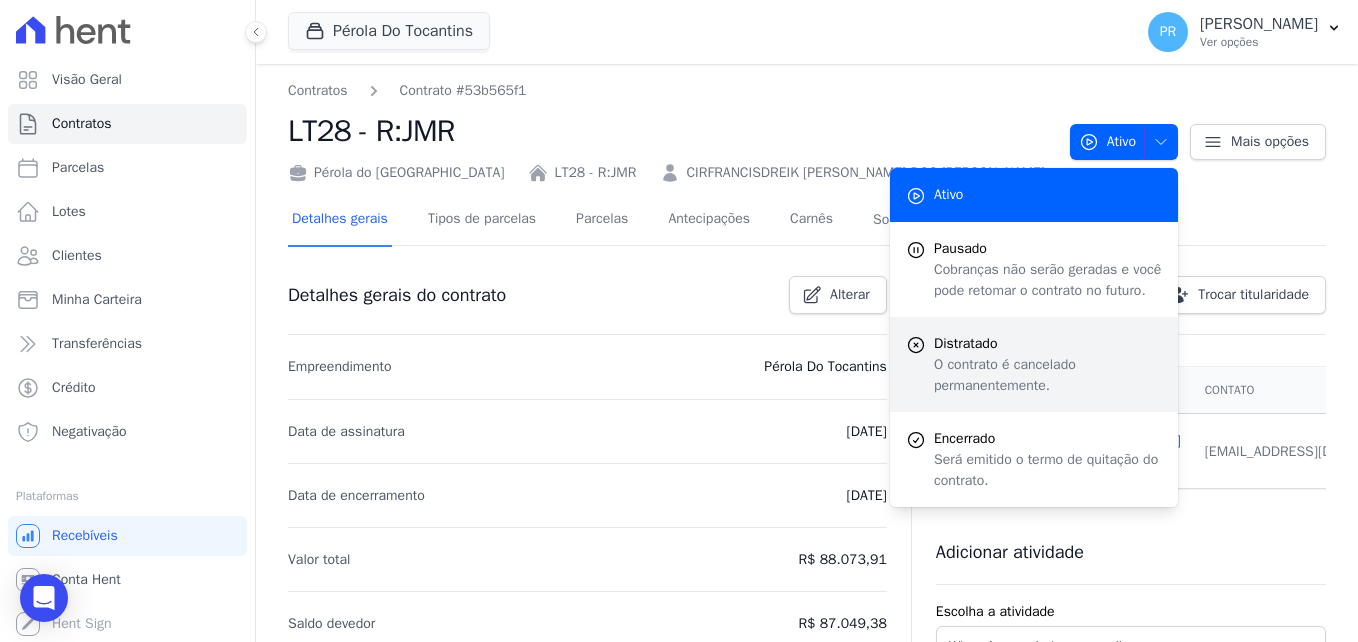 click on "O contrato é cancelado permanentemente." at bounding box center (1048, 375) 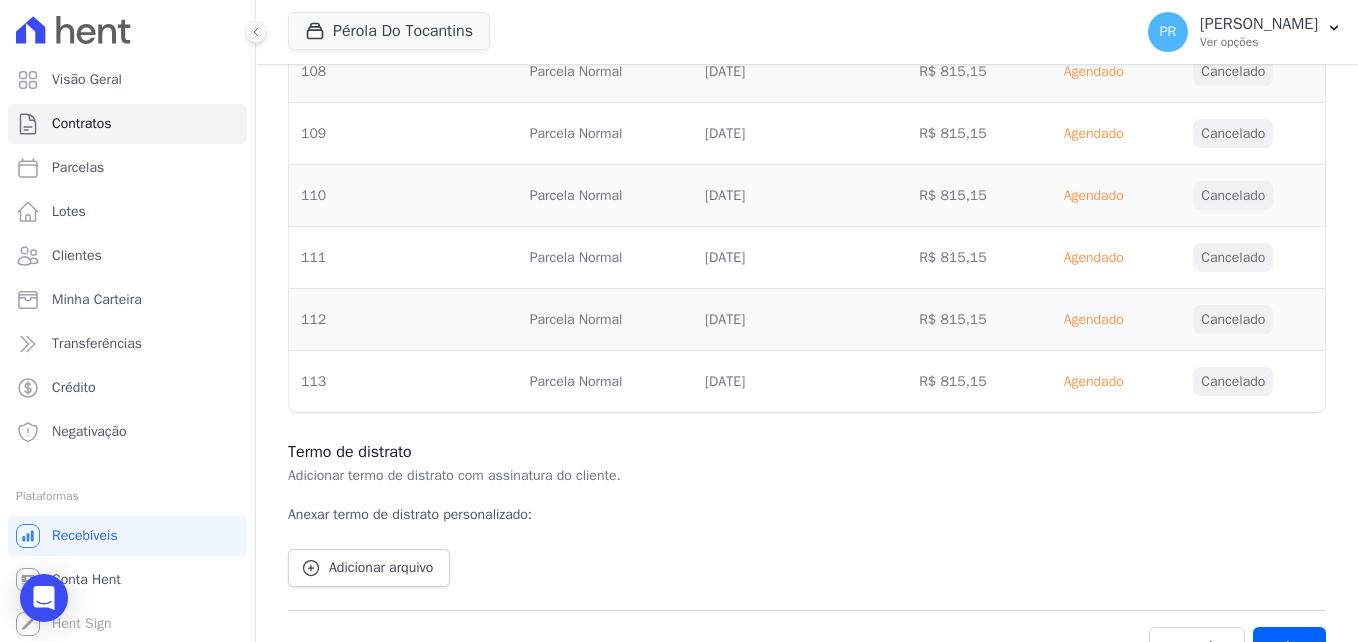 scroll, scrollTop: 6936, scrollLeft: 0, axis: vertical 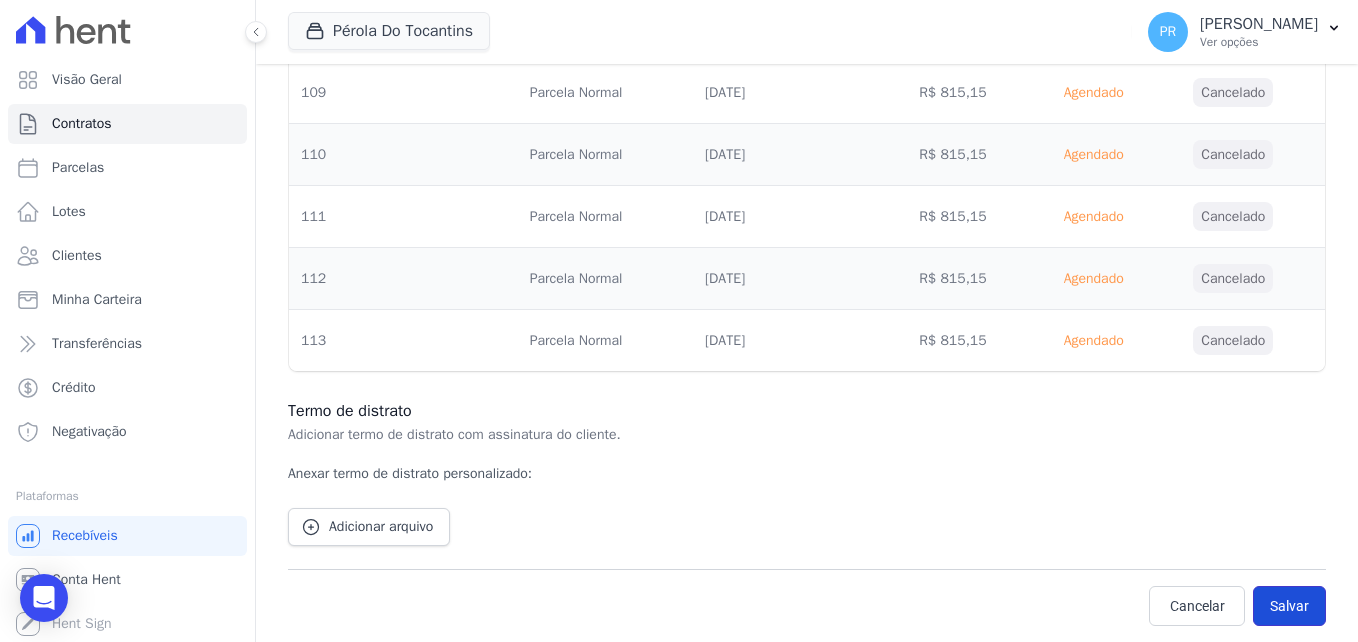 click on "Salvar" at bounding box center (1289, 606) 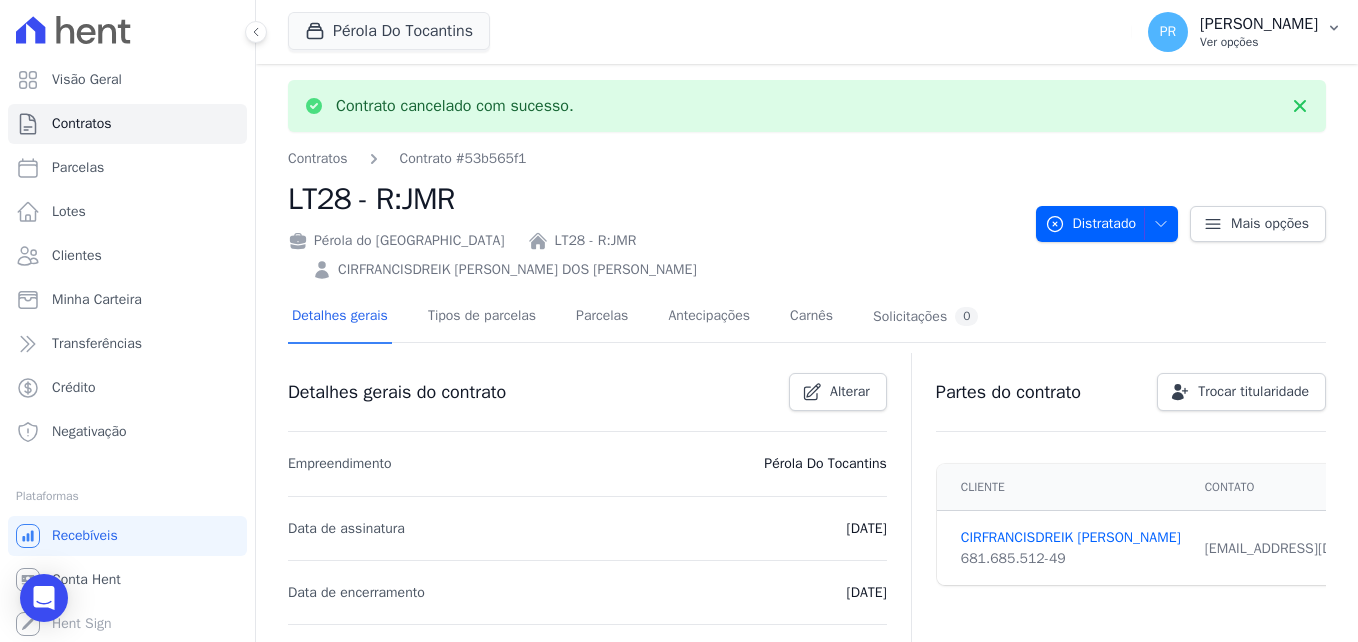 click on "[PERSON_NAME]" at bounding box center (1259, 24) 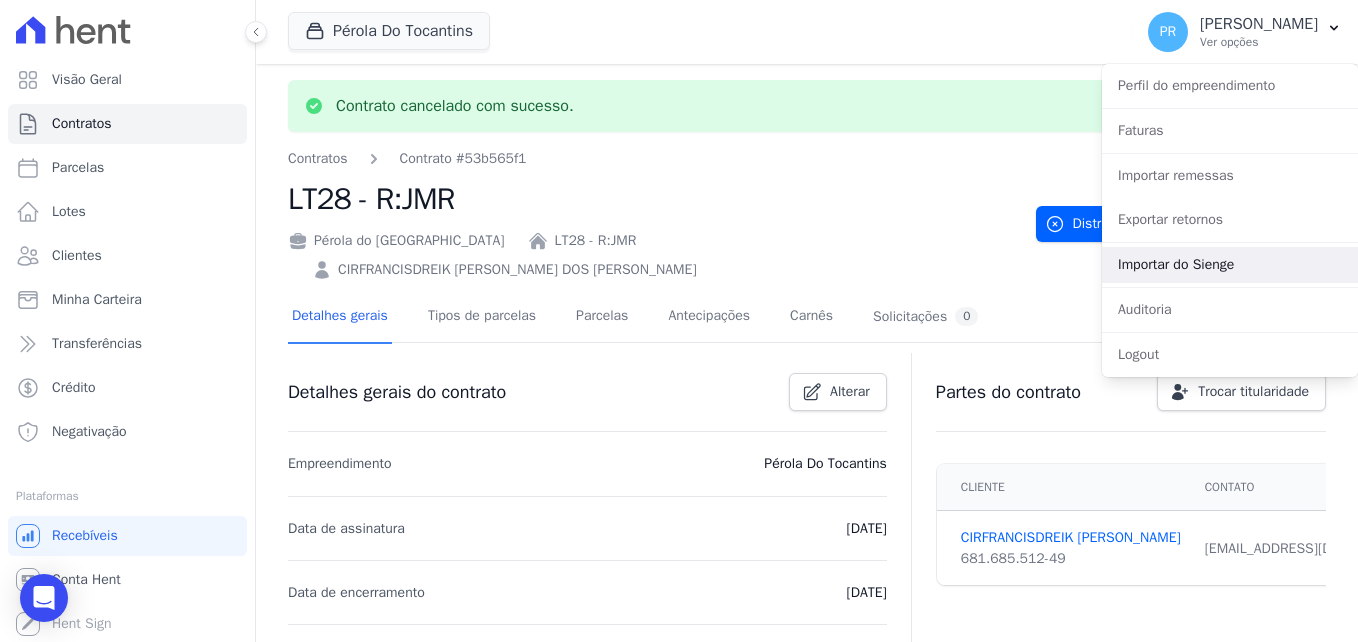 click on "Importar do Sienge" at bounding box center (1230, 265) 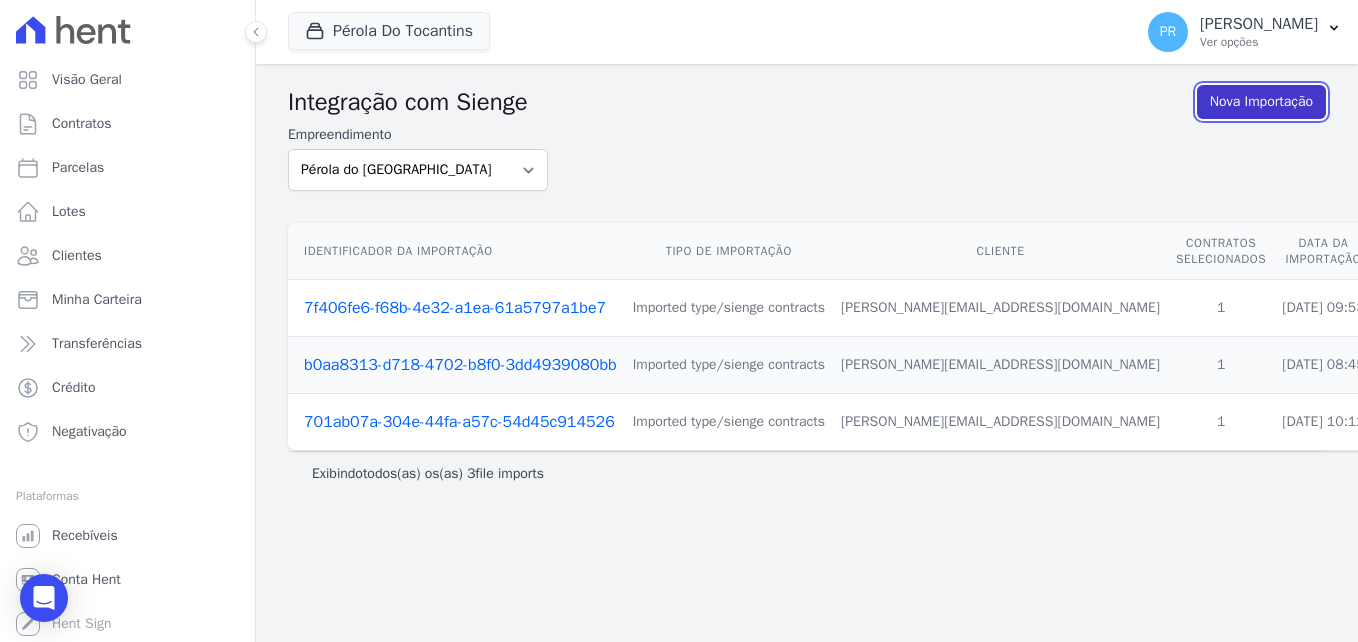 click on "Nova Importação" at bounding box center (1261, 102) 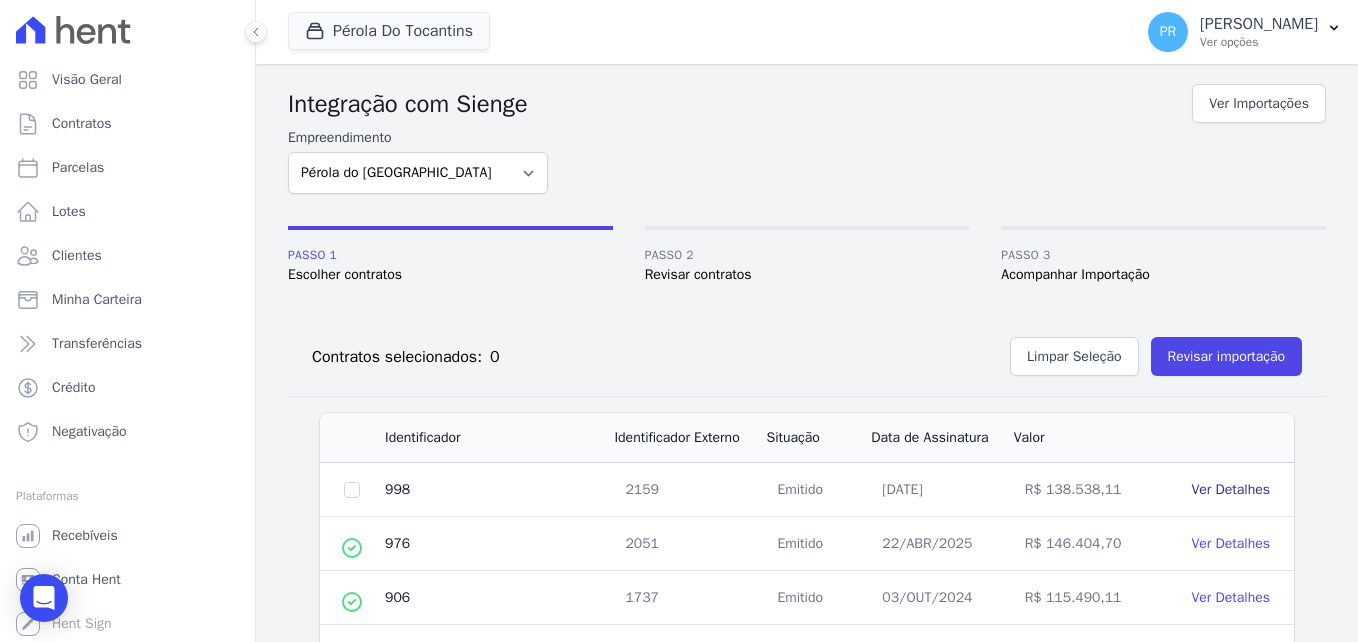 click on "Ver Detalhes" at bounding box center (1230, 489) 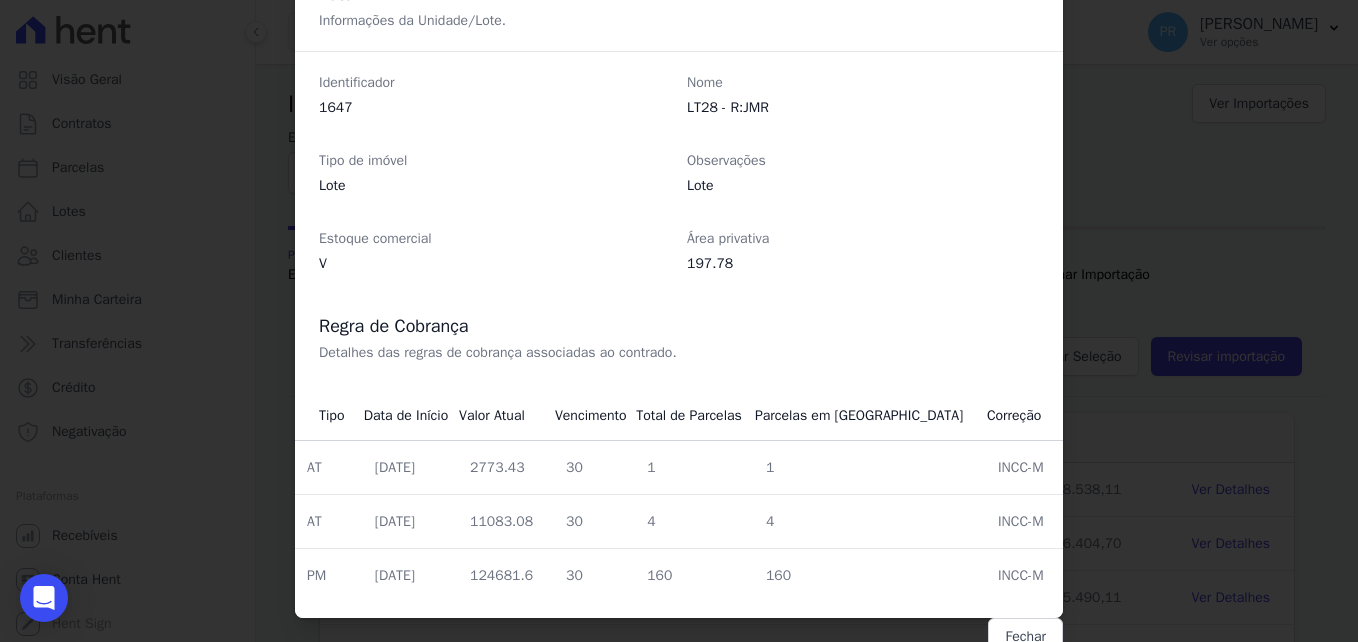 scroll, scrollTop: 638, scrollLeft: 0, axis: vertical 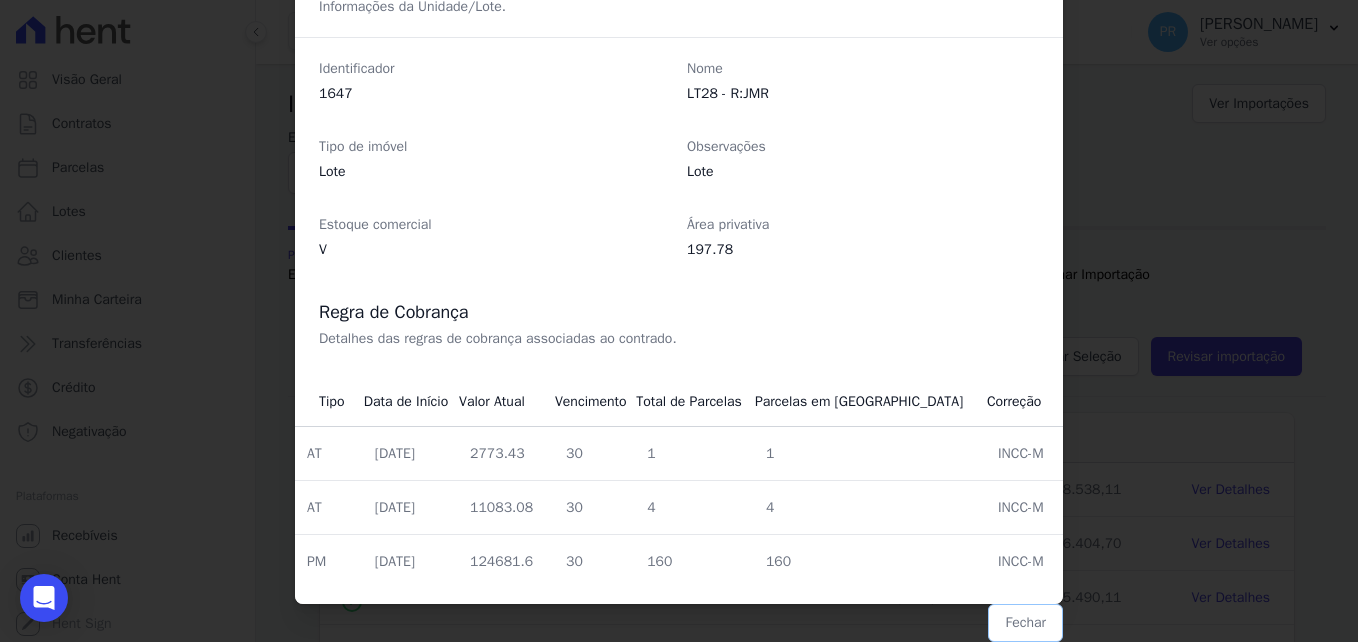 click on "Fechar" at bounding box center (1025, 623) 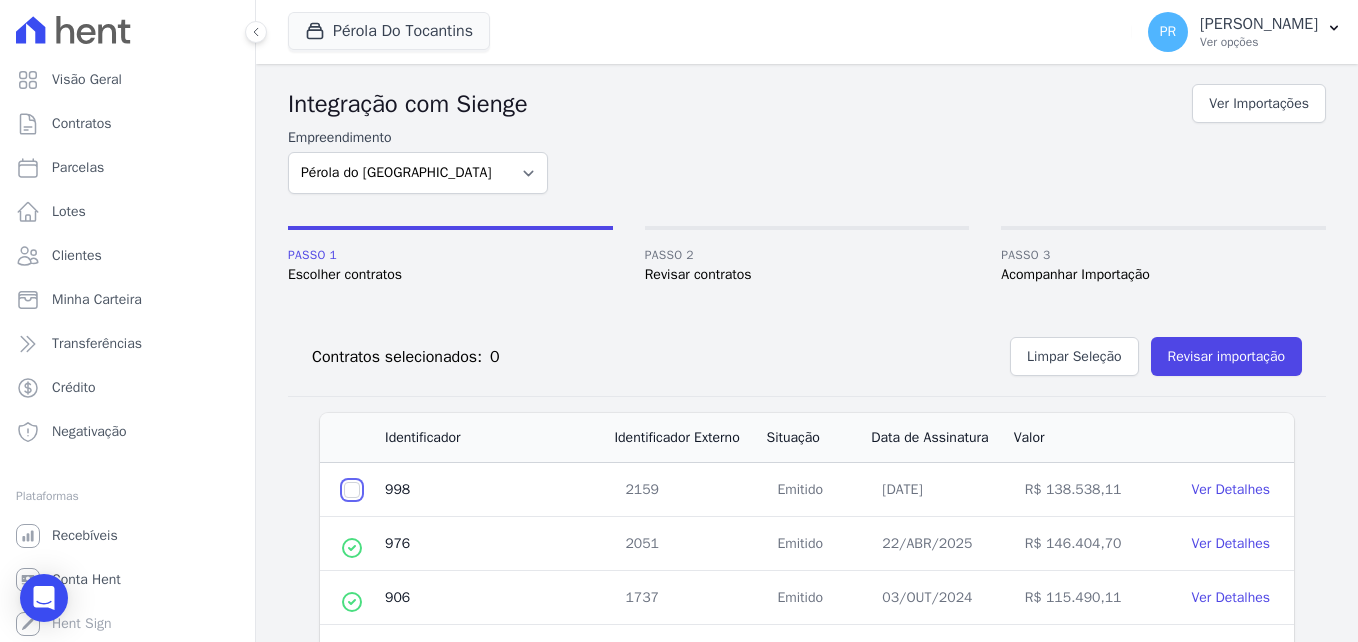 click at bounding box center [352, 490] 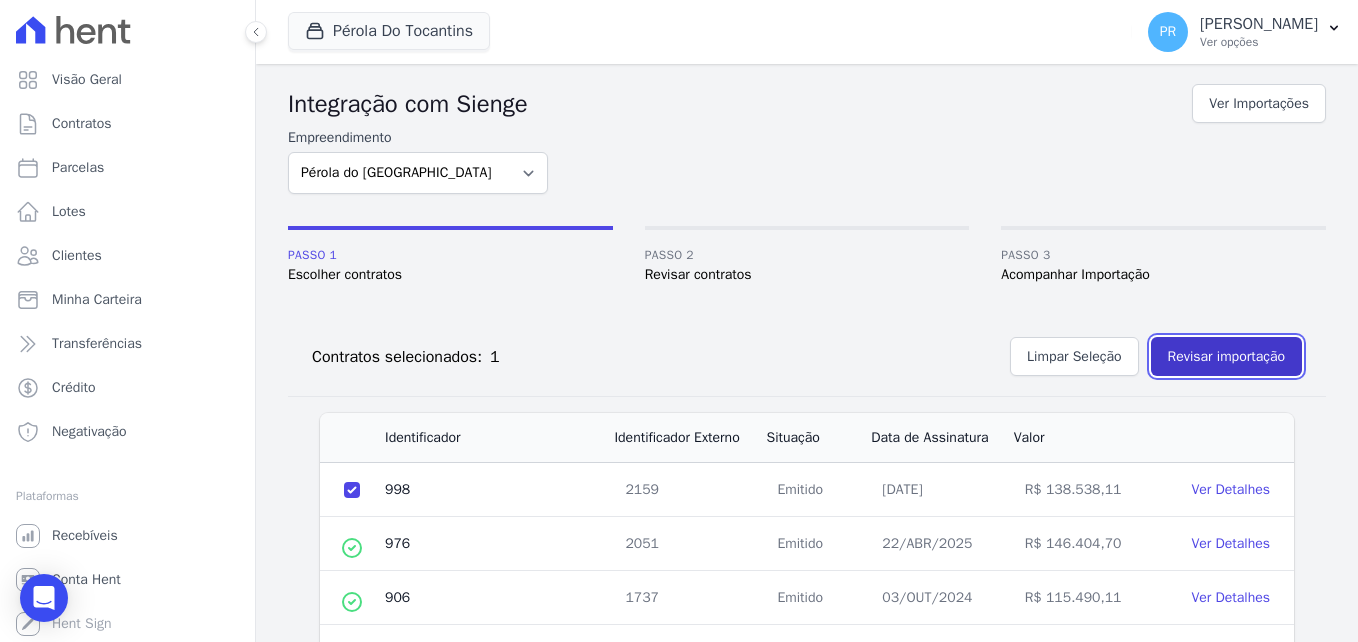 click on "Revisar importação" at bounding box center [1226, 356] 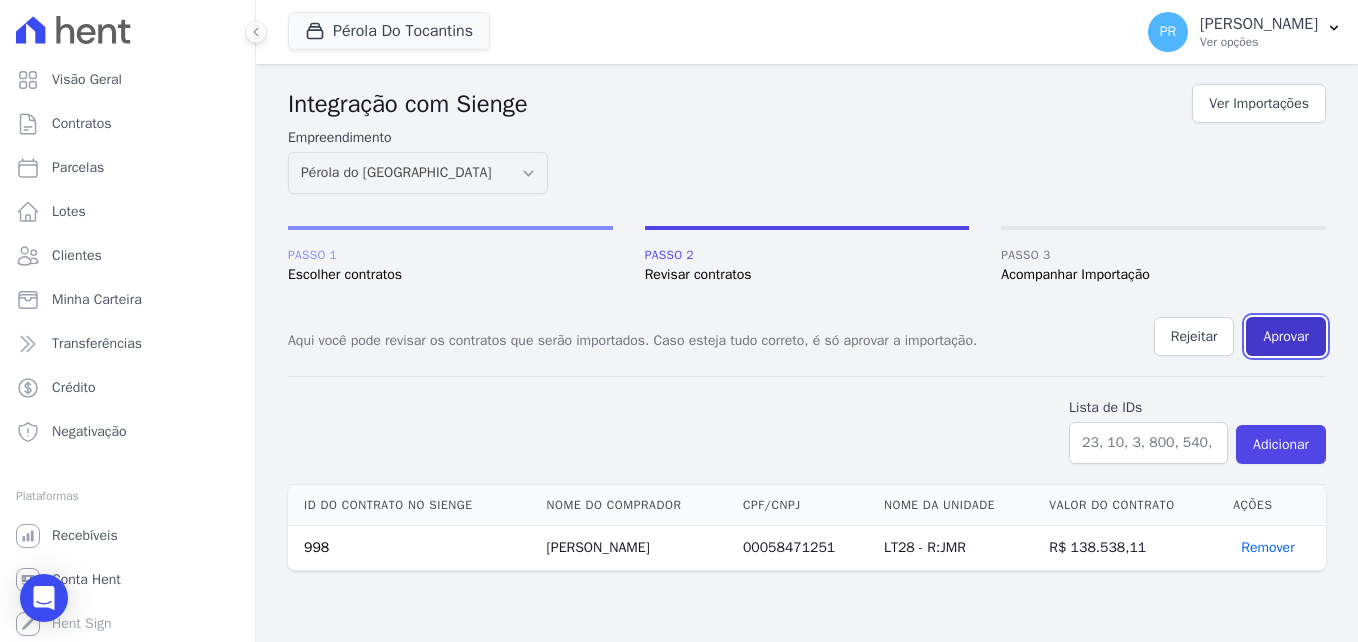 click on "Aprovar" at bounding box center (1286, 336) 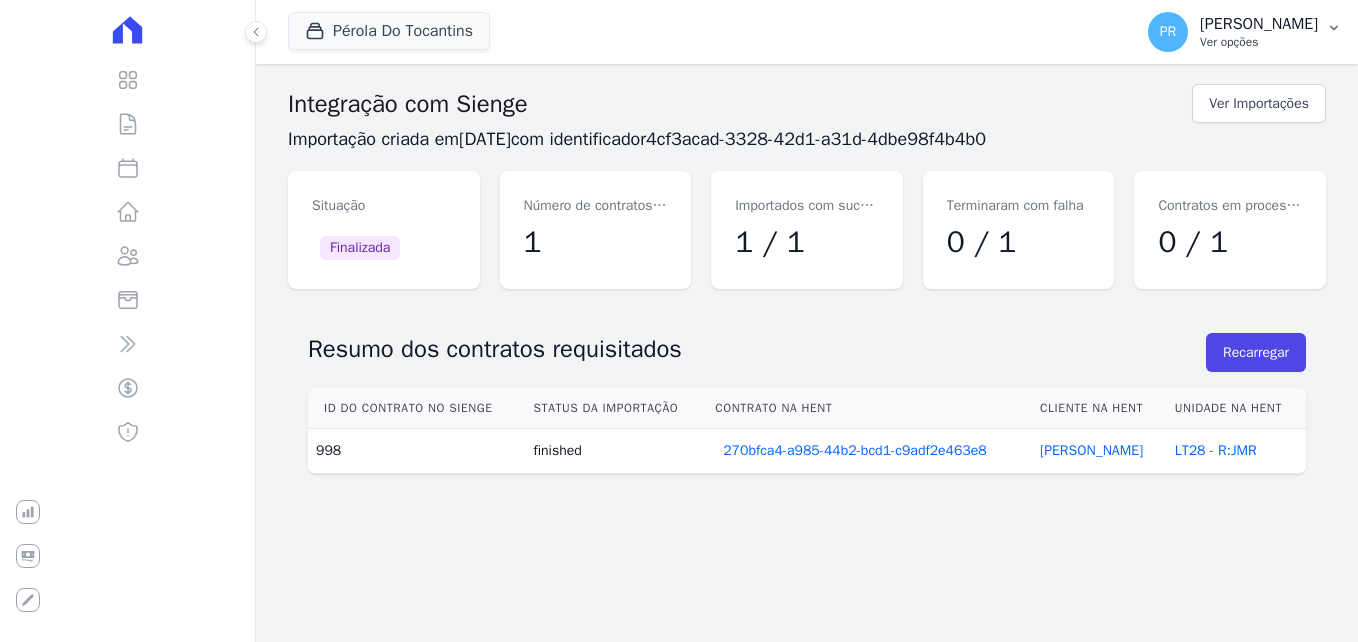 click on "[PERSON_NAME]" at bounding box center [1259, 24] 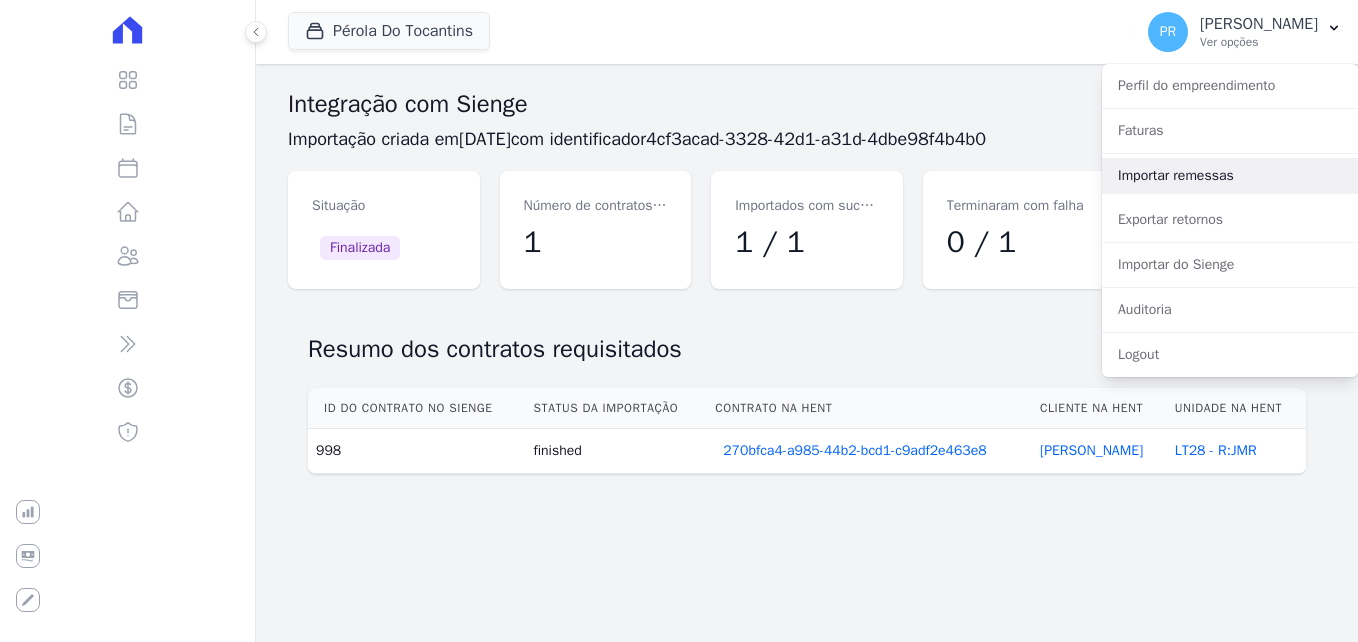 click on "Importar remessas" at bounding box center (1230, 176) 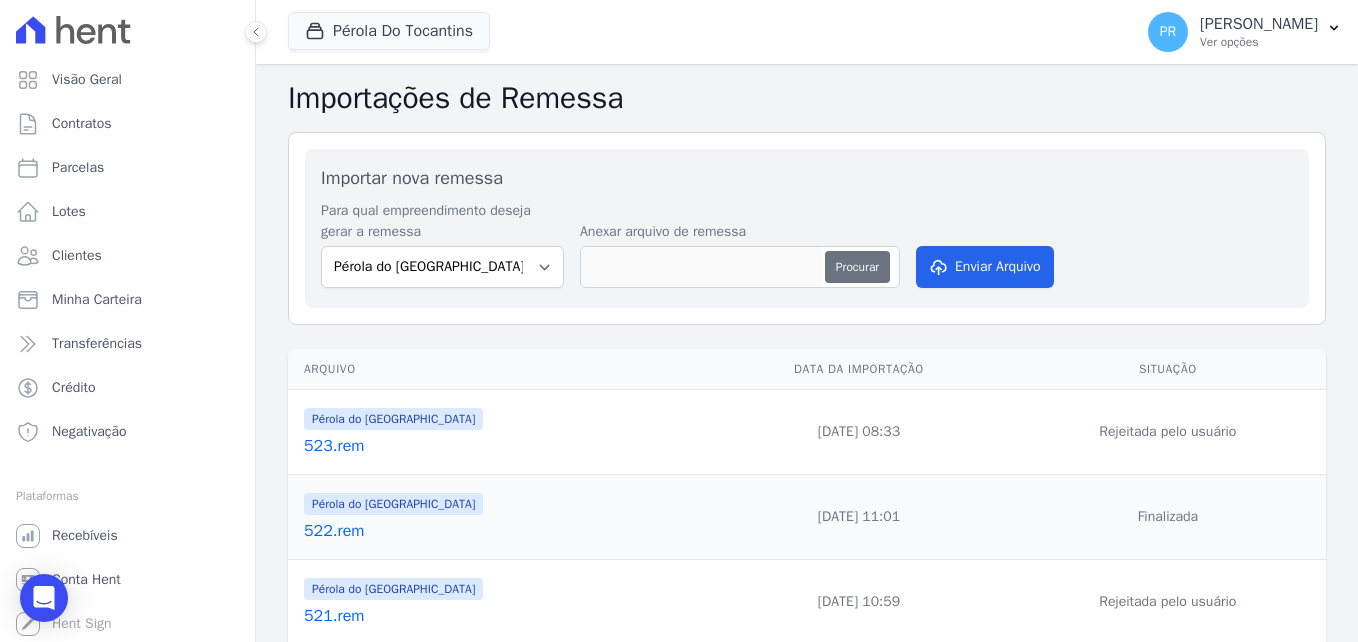 click on "Procurar" at bounding box center (857, 267) 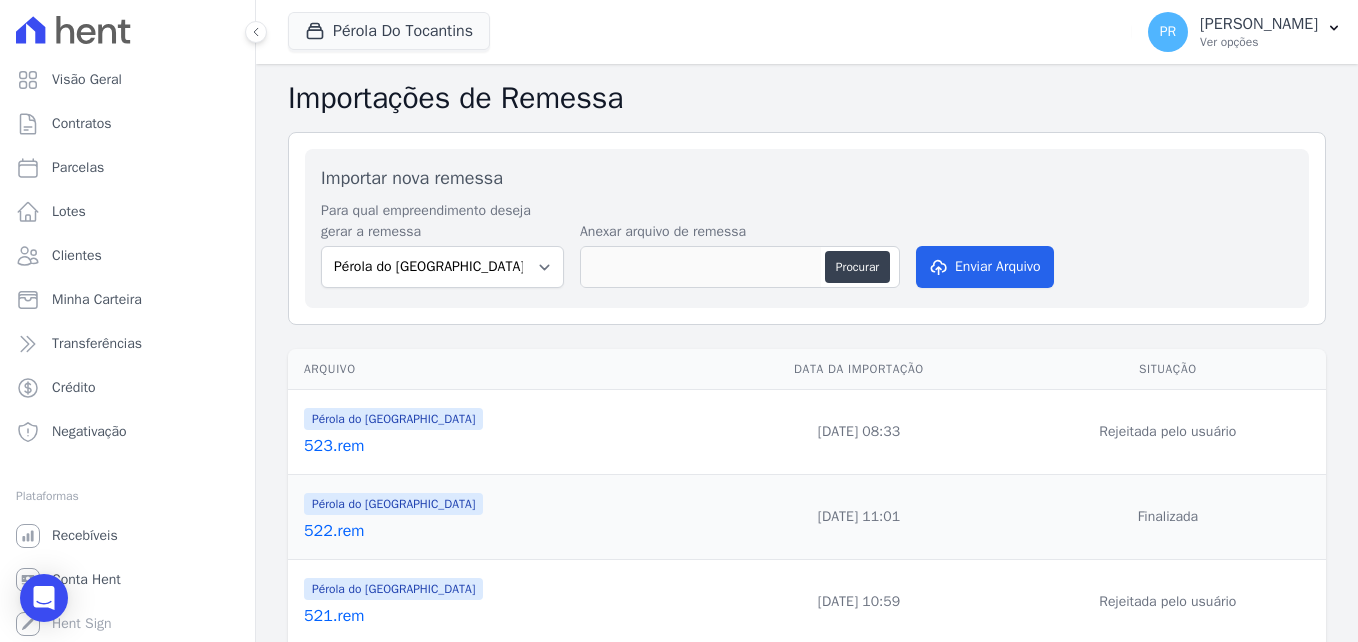type on "71.REM" 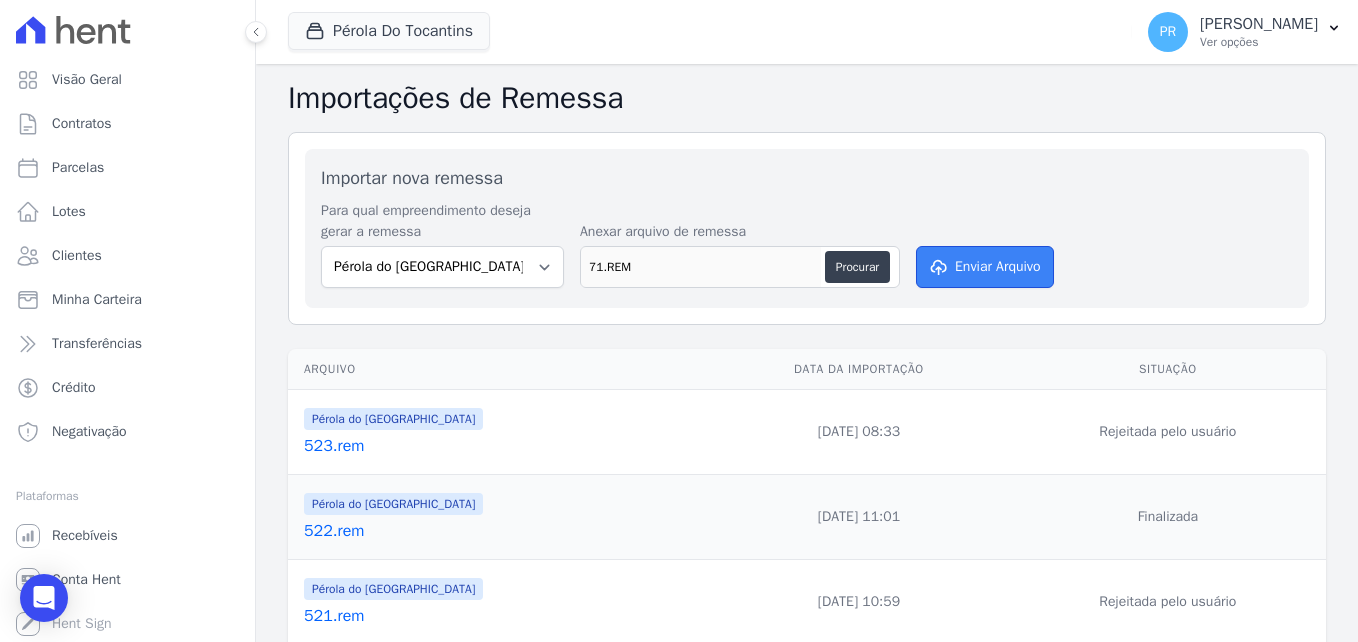click on "Enviar Arquivo" at bounding box center [985, 267] 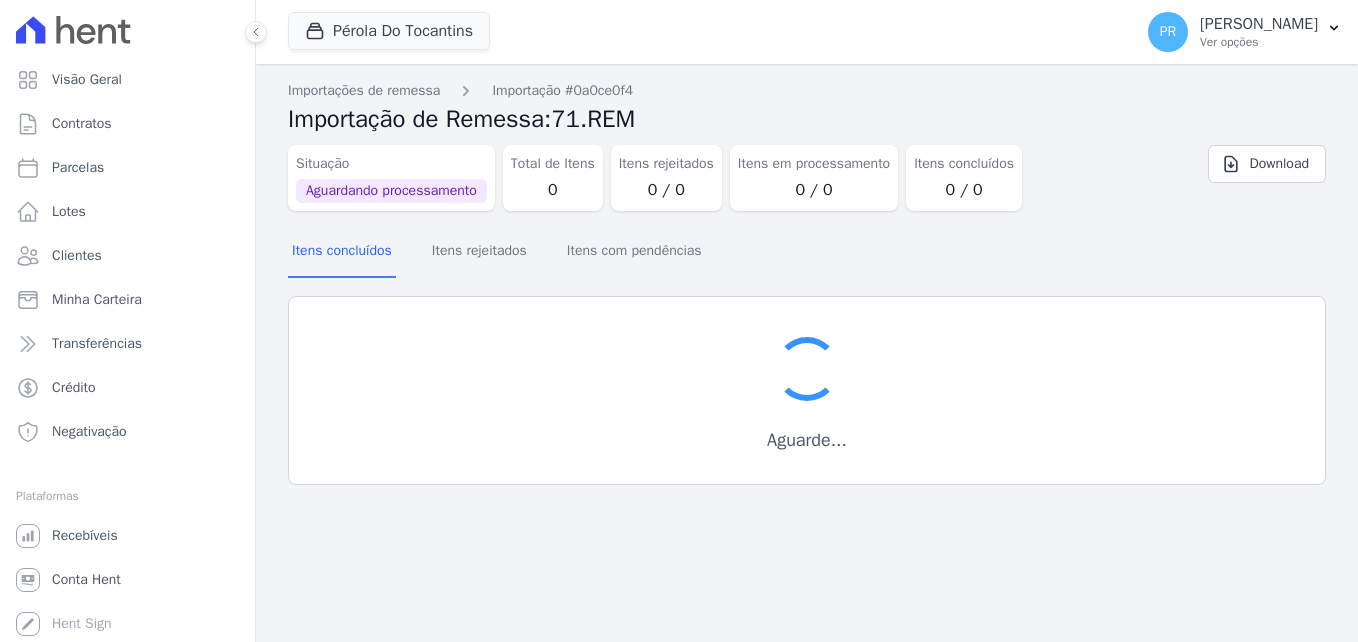 scroll, scrollTop: 0, scrollLeft: 0, axis: both 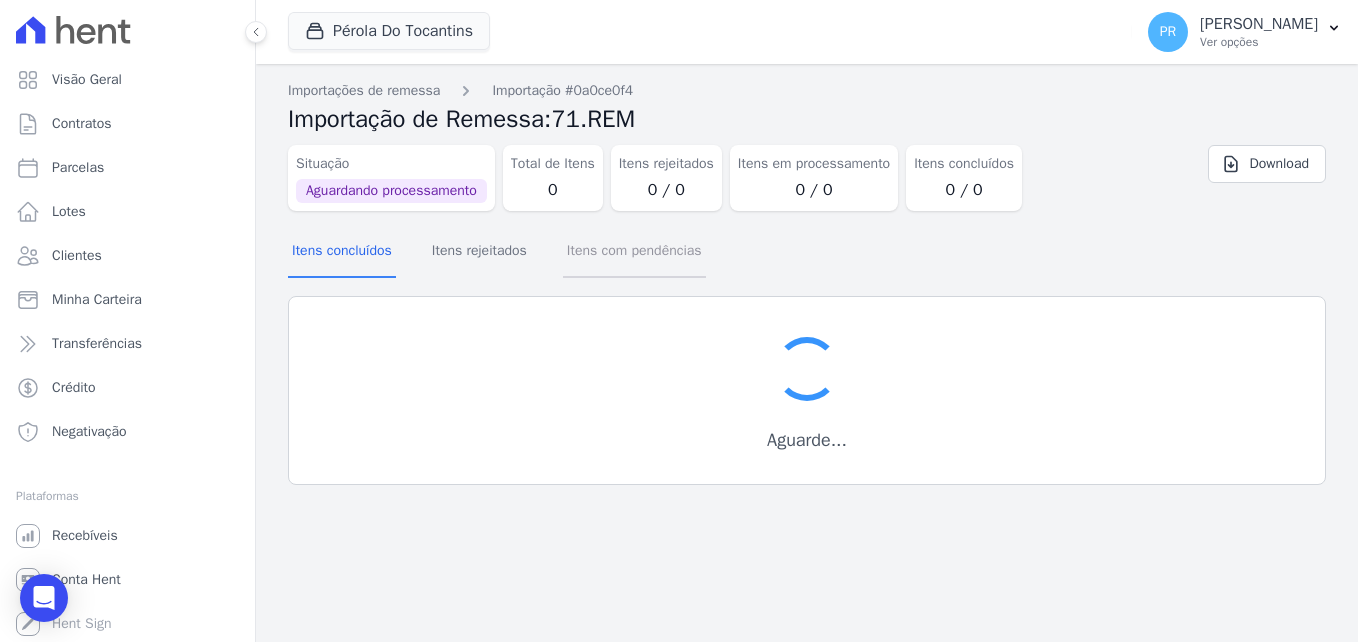 drag, startPoint x: 627, startPoint y: 260, endPoint x: 565, endPoint y: 260, distance: 62 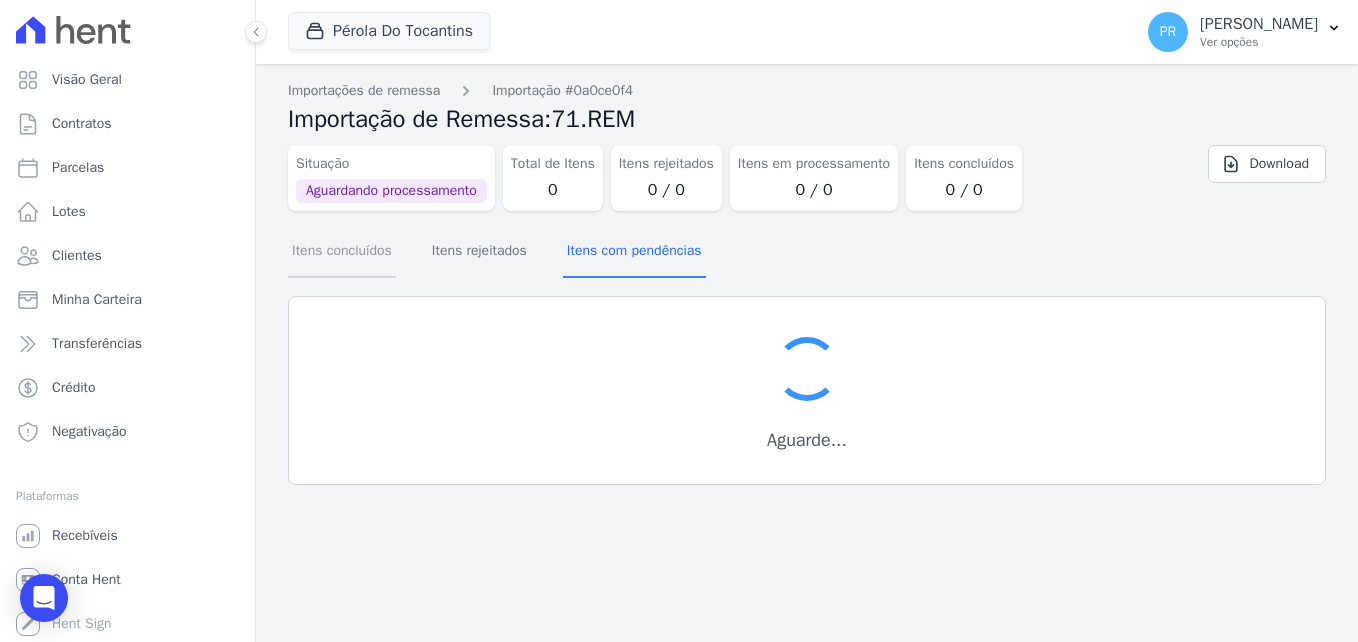 click on "Itens concluídos" at bounding box center [342, 252] 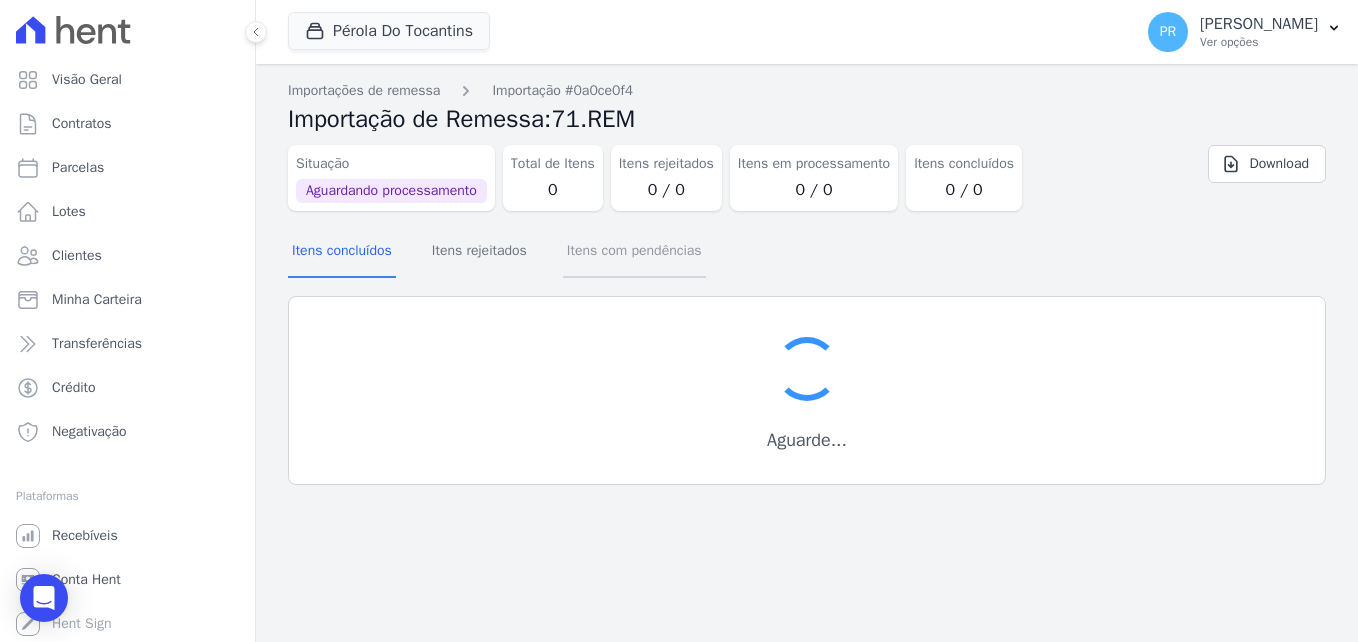 click on "Itens com pendências" at bounding box center (634, 252) 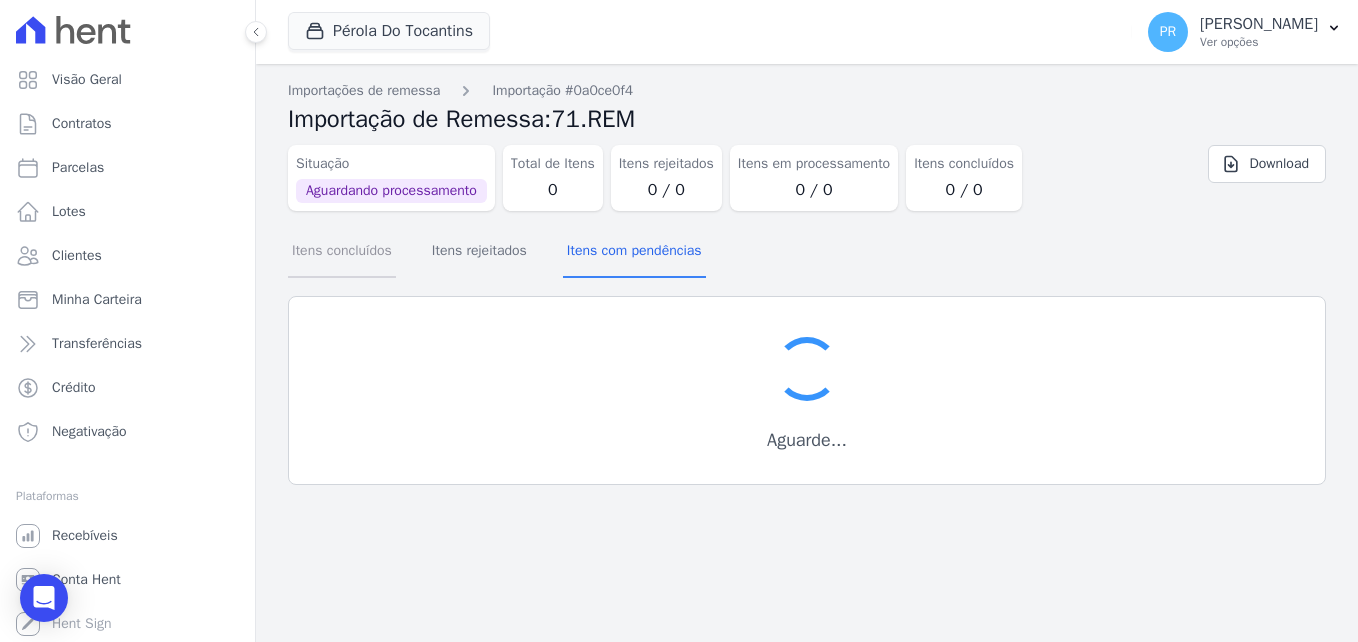 click on "Itens concluídos" at bounding box center [342, 252] 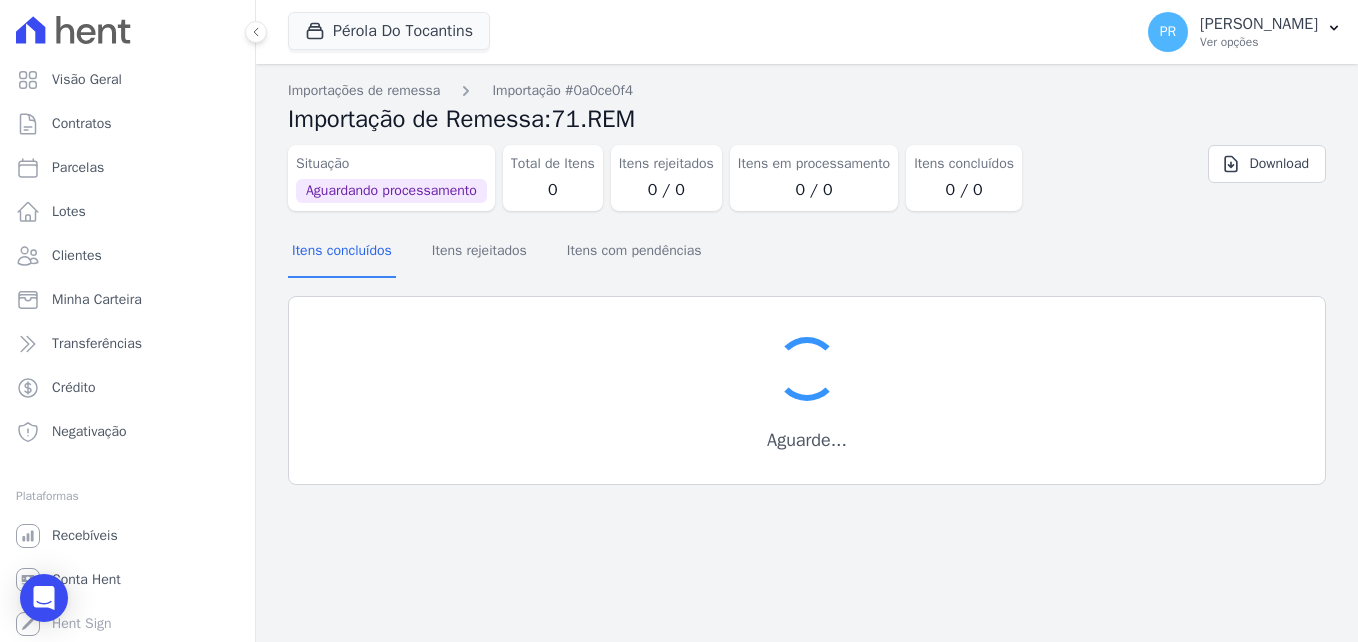 scroll, scrollTop: 0, scrollLeft: 0, axis: both 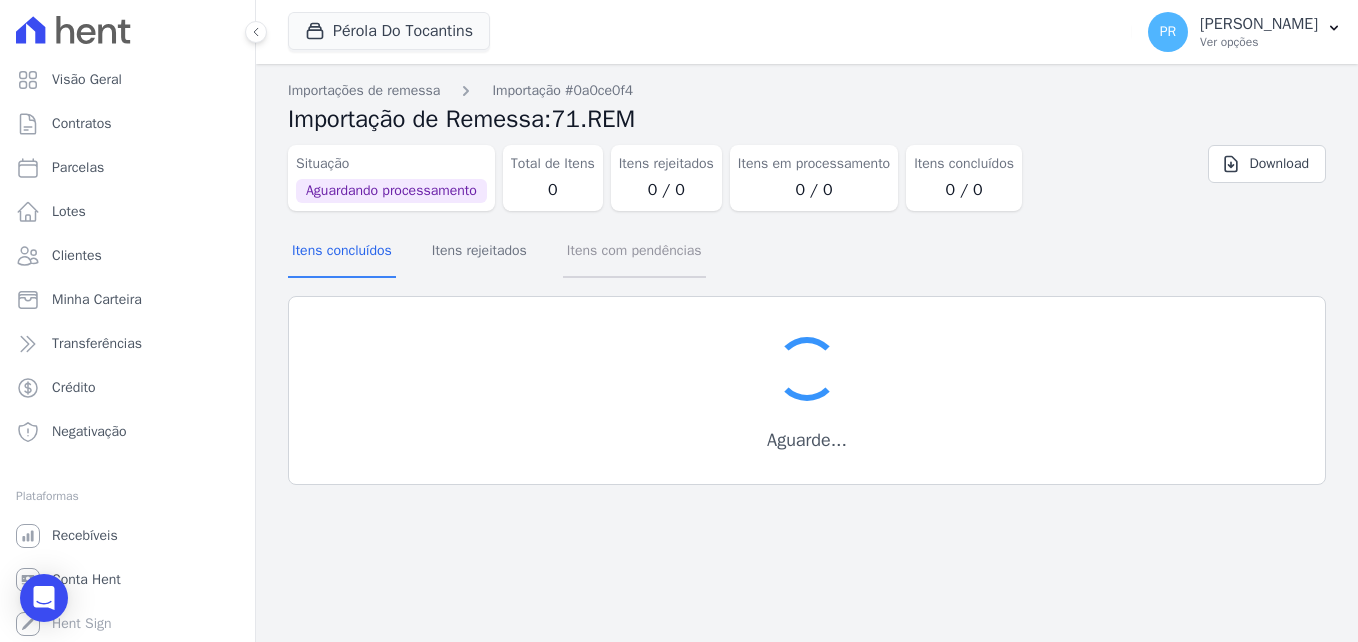 click on "Itens com pendências" at bounding box center [634, 252] 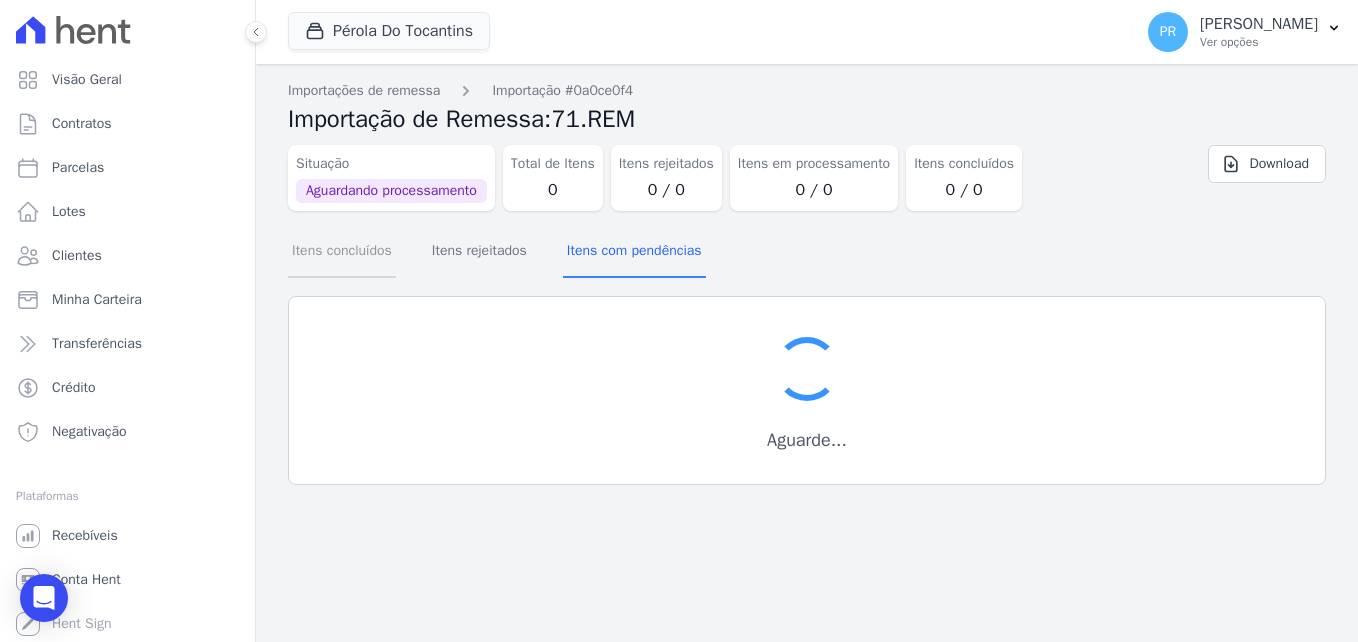 click on "Itens concluídos" at bounding box center (342, 252) 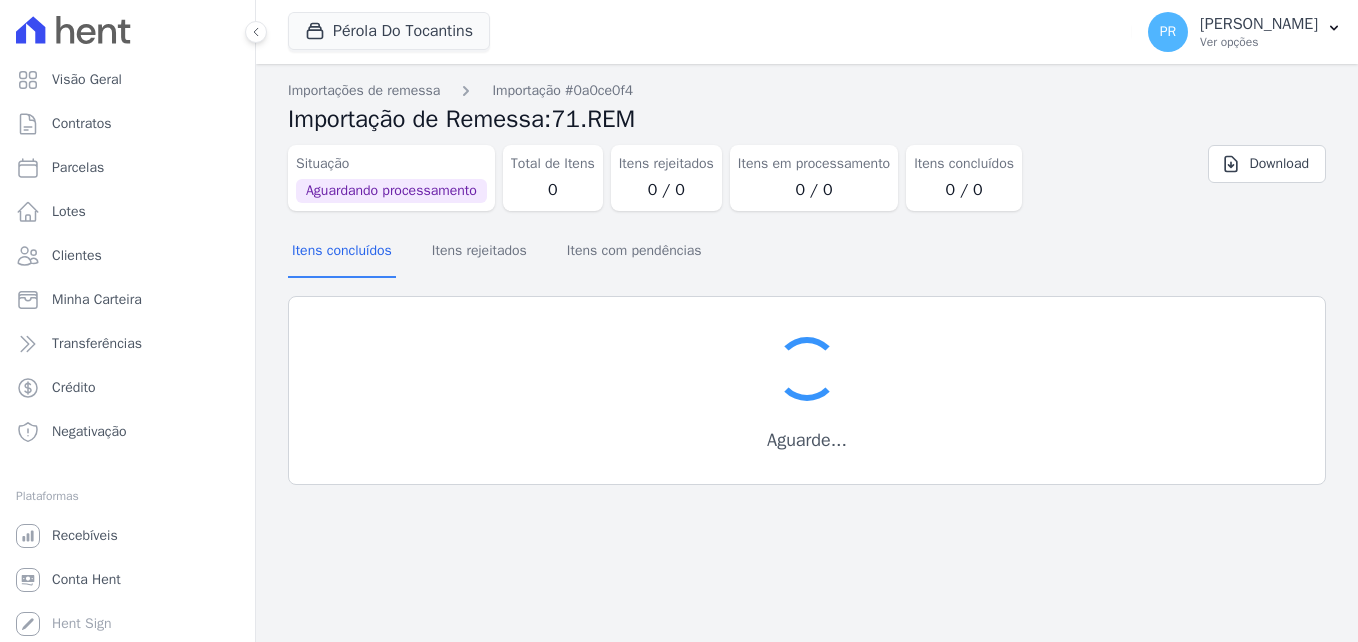 scroll, scrollTop: 0, scrollLeft: 0, axis: both 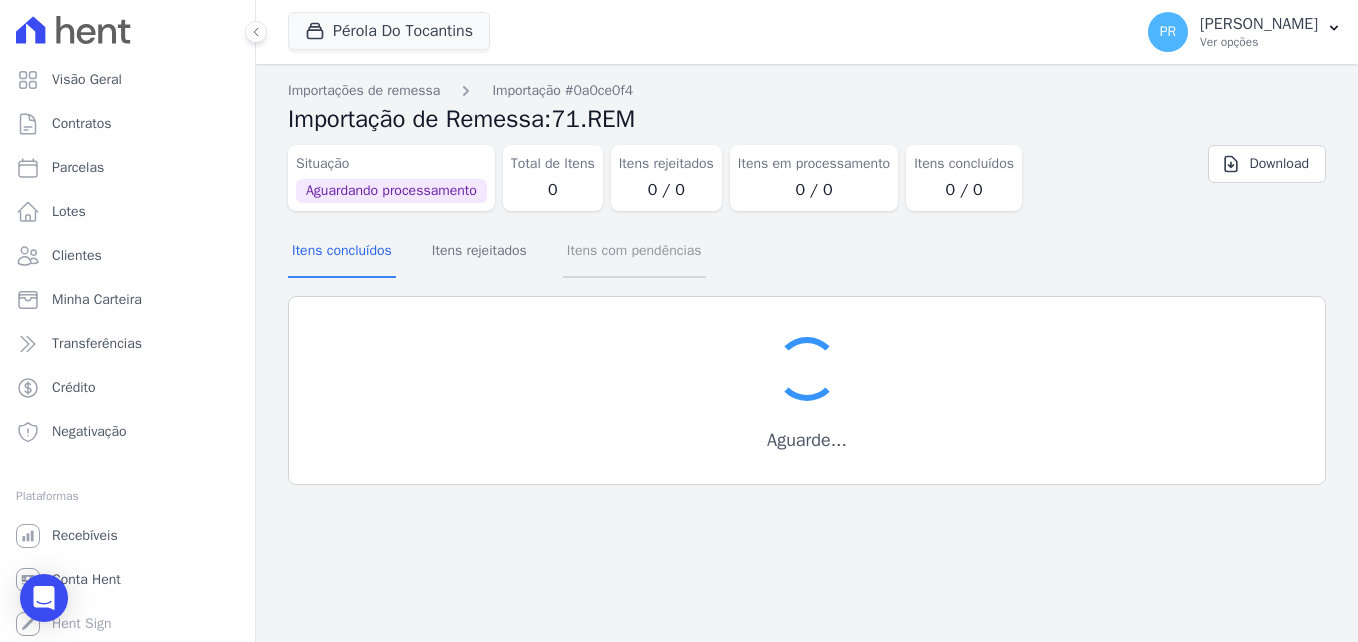 click on "Itens com pendências" at bounding box center [634, 252] 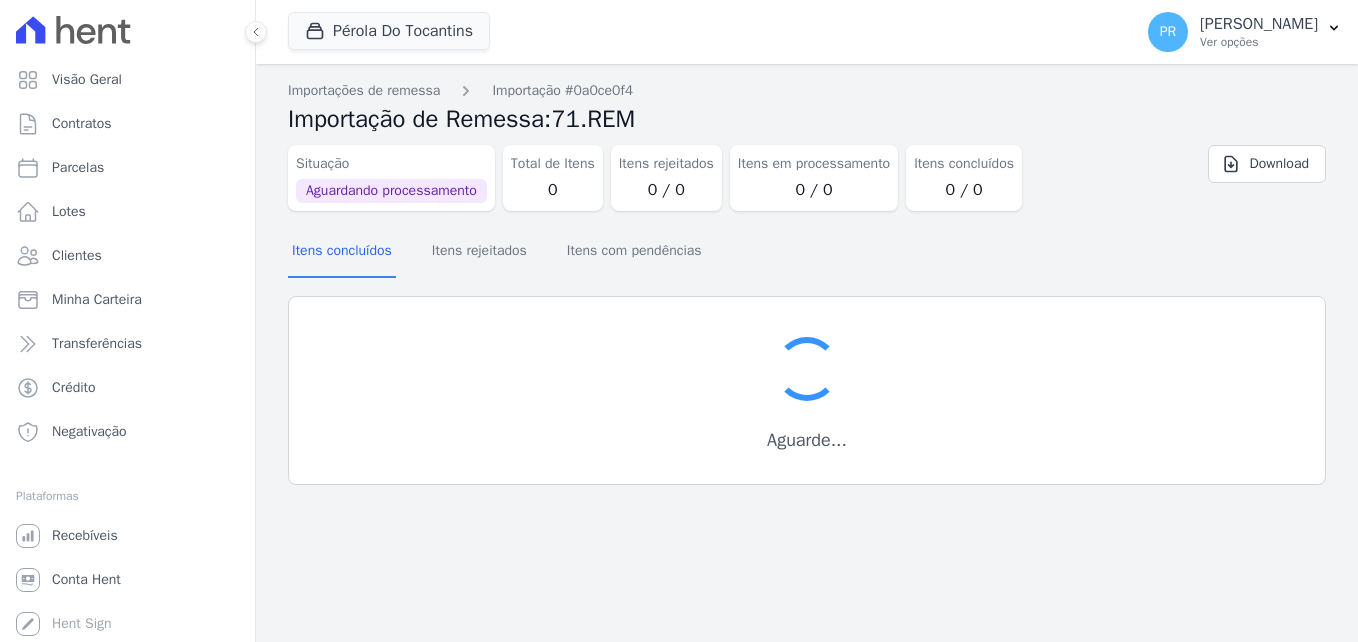 scroll, scrollTop: 0, scrollLeft: 0, axis: both 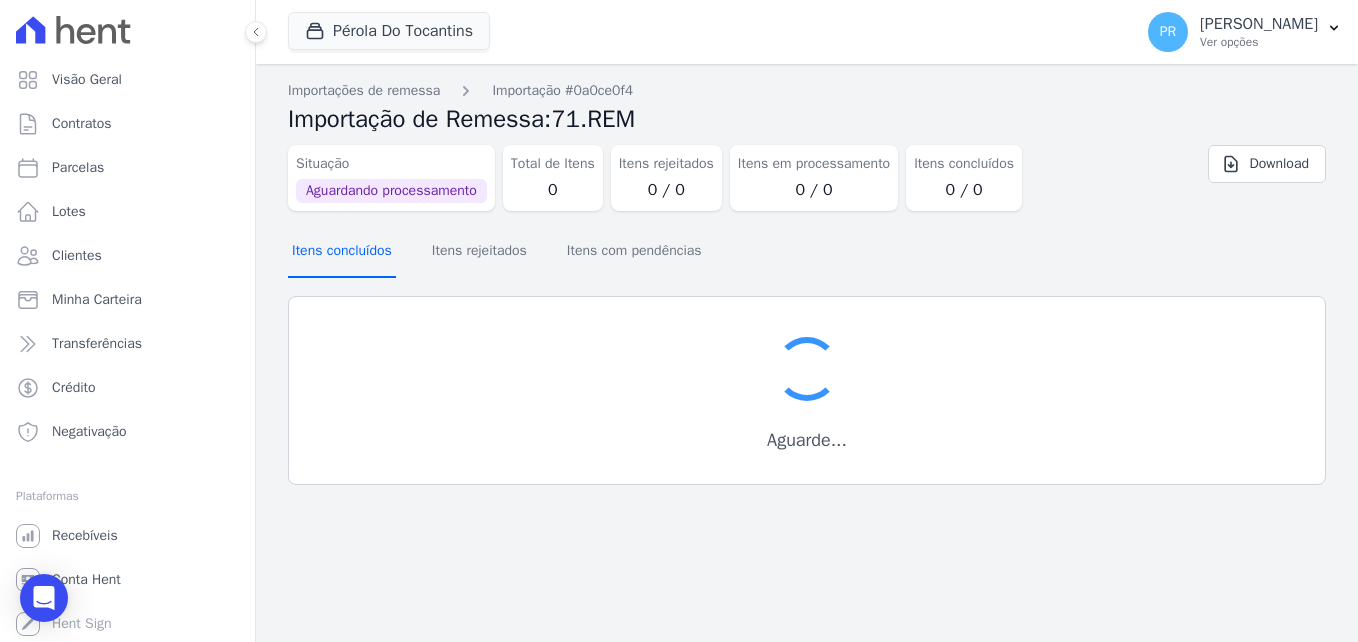 click on "Itens concluídos" at bounding box center (342, 252) 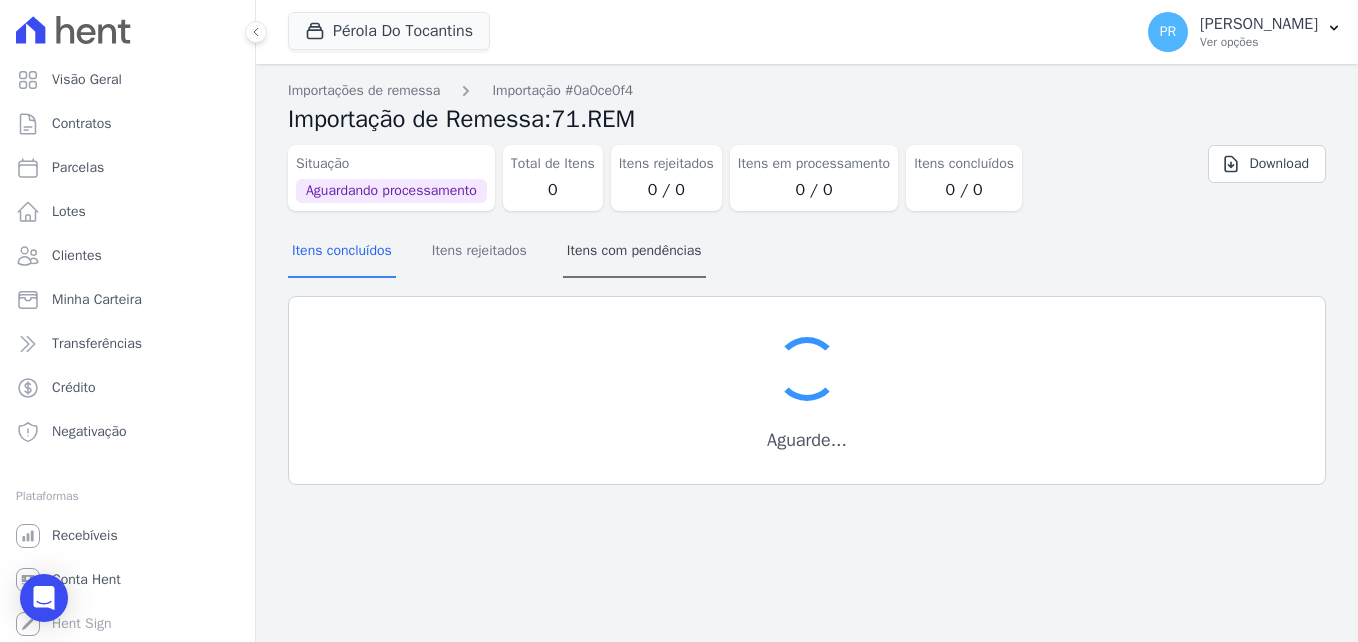 drag, startPoint x: 625, startPoint y: 222, endPoint x: 630, endPoint y: 243, distance: 21.587032 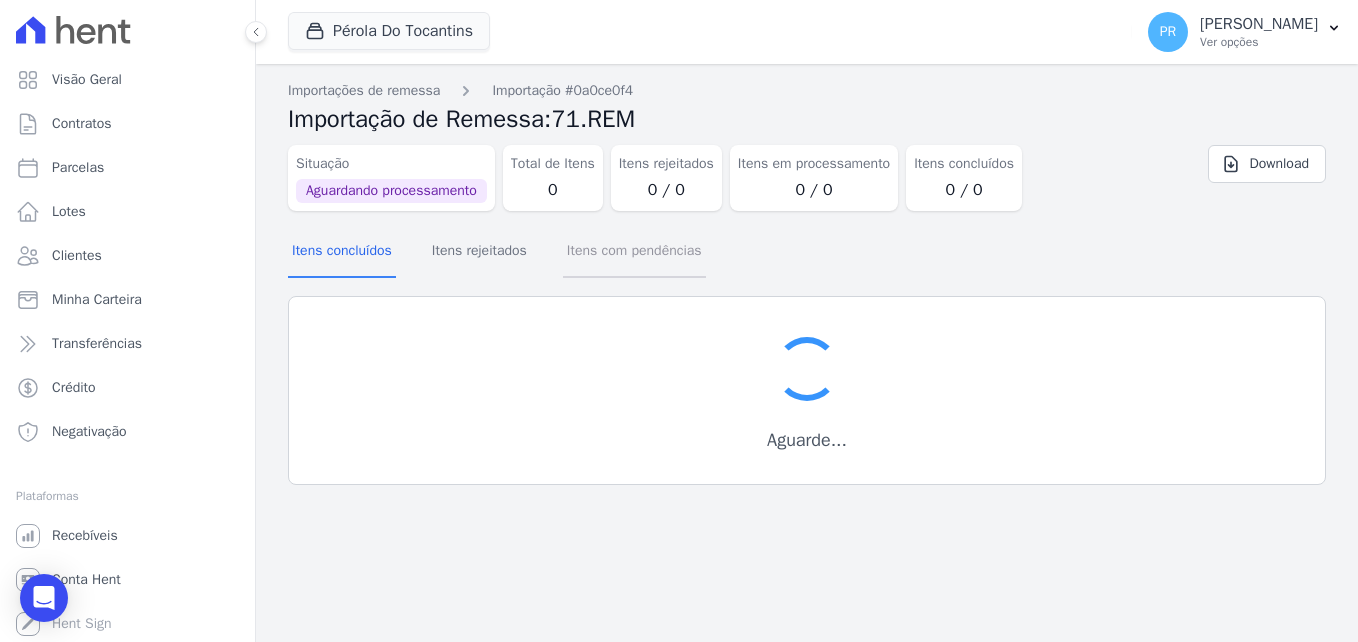click on "Itens com pendências" at bounding box center (634, 252) 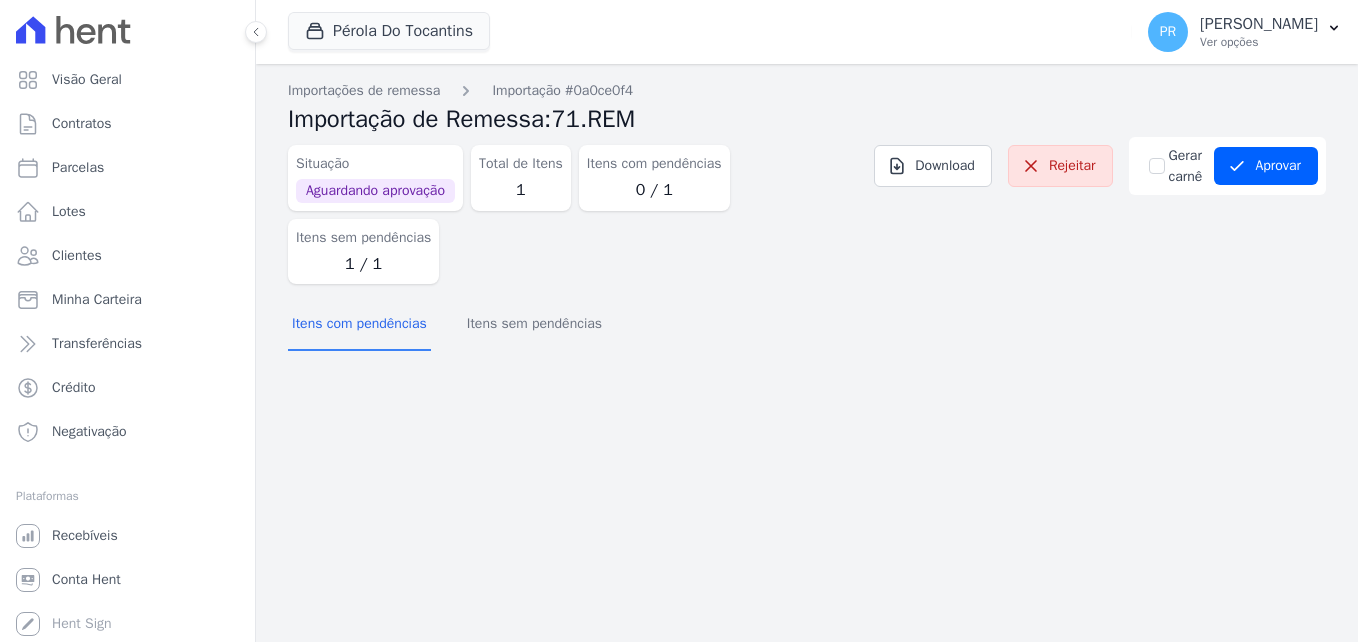 scroll, scrollTop: 0, scrollLeft: 0, axis: both 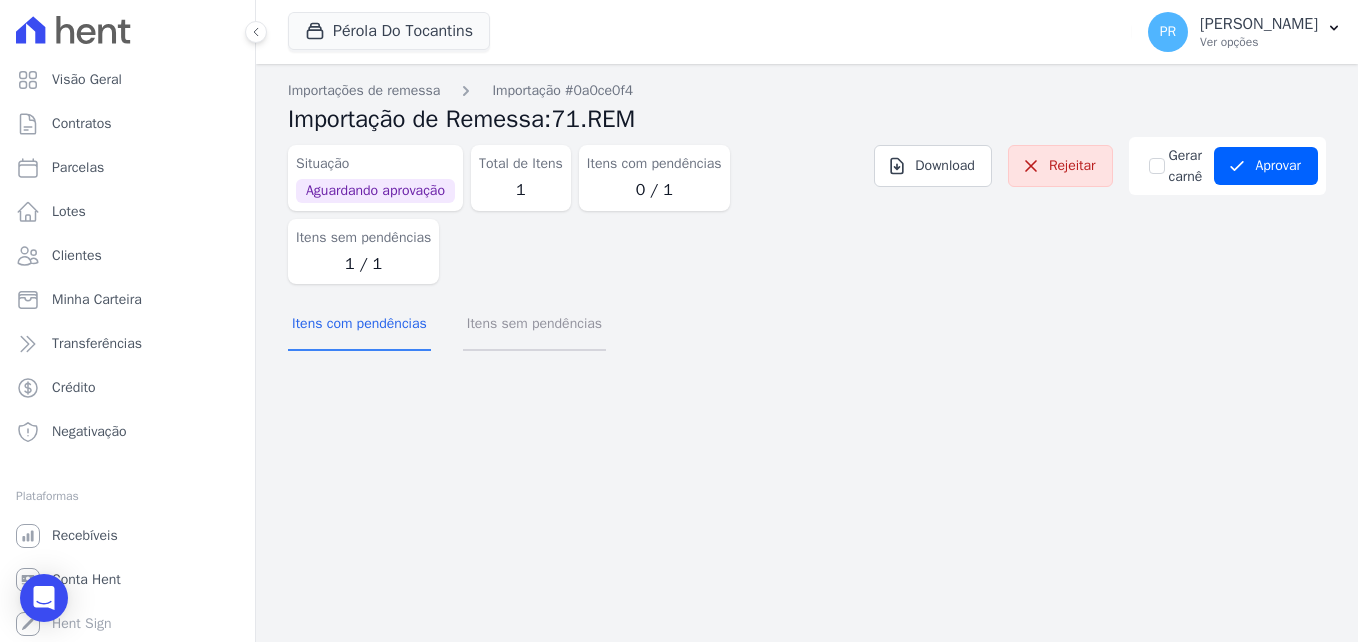 click on "Itens sem pendências" at bounding box center (534, 325) 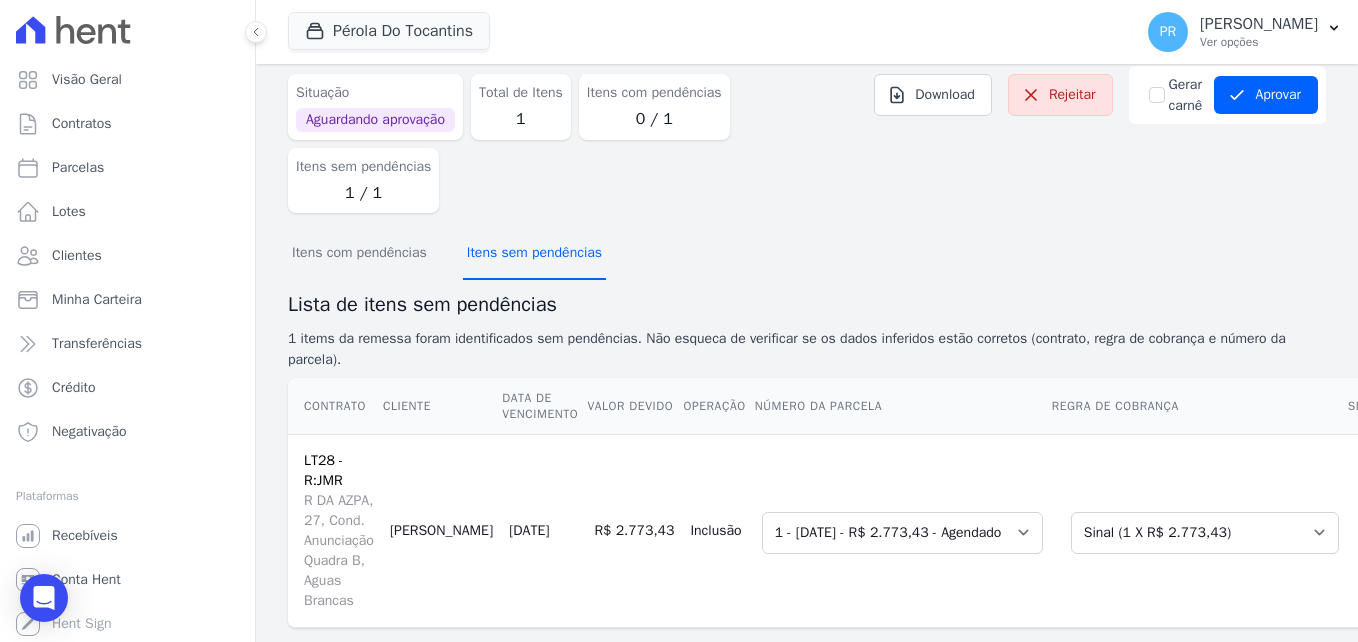 scroll, scrollTop: 0, scrollLeft: 0, axis: both 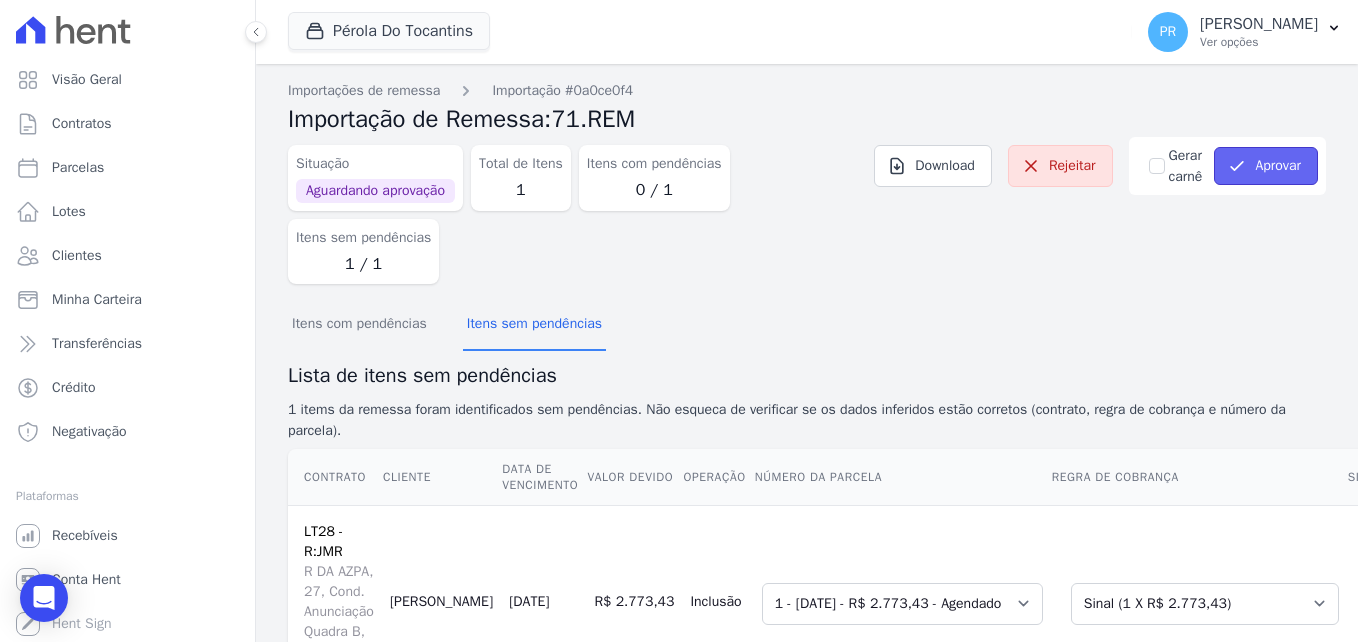 click on "Aprovar" at bounding box center (1266, 166) 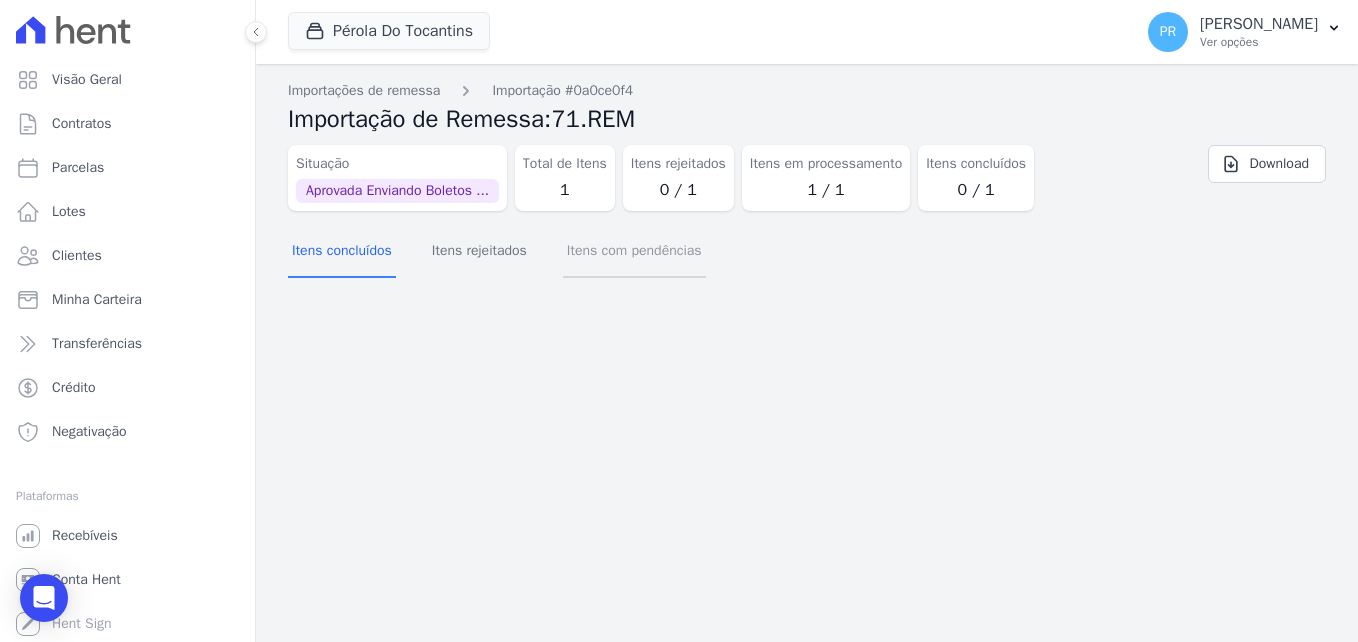 click on "Itens com pendências" at bounding box center (634, 252) 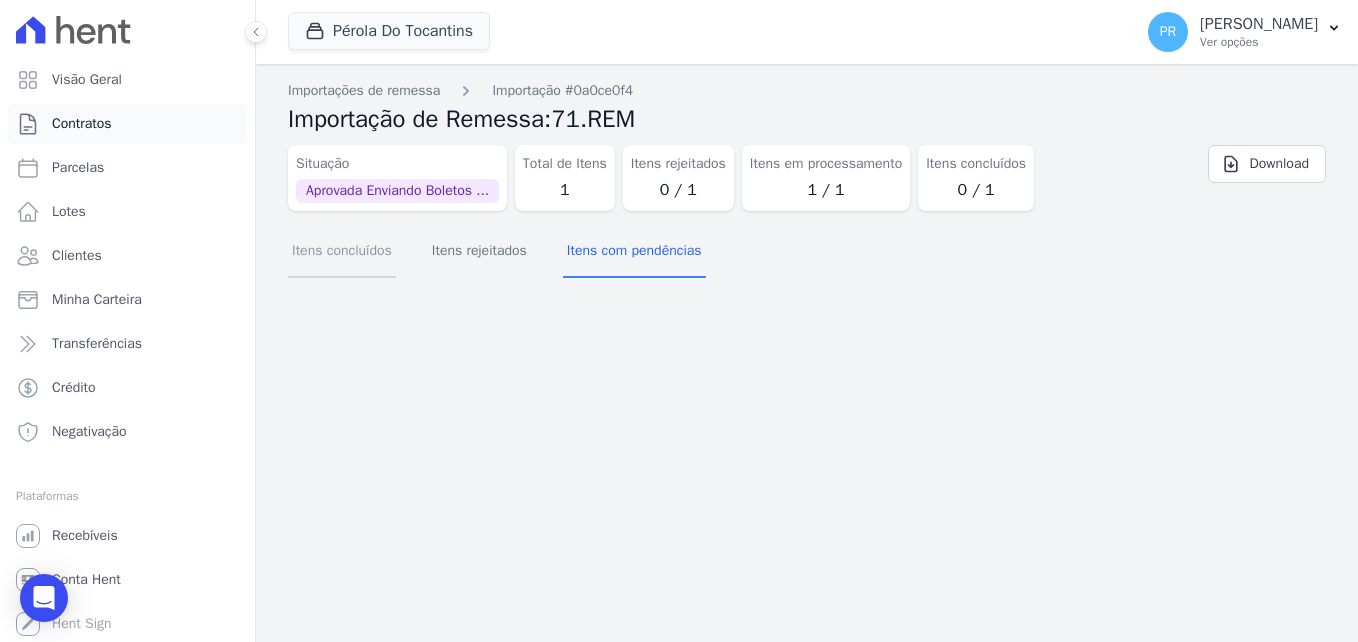 drag, startPoint x: 348, startPoint y: 249, endPoint x: 212, endPoint y: 129, distance: 181.37254 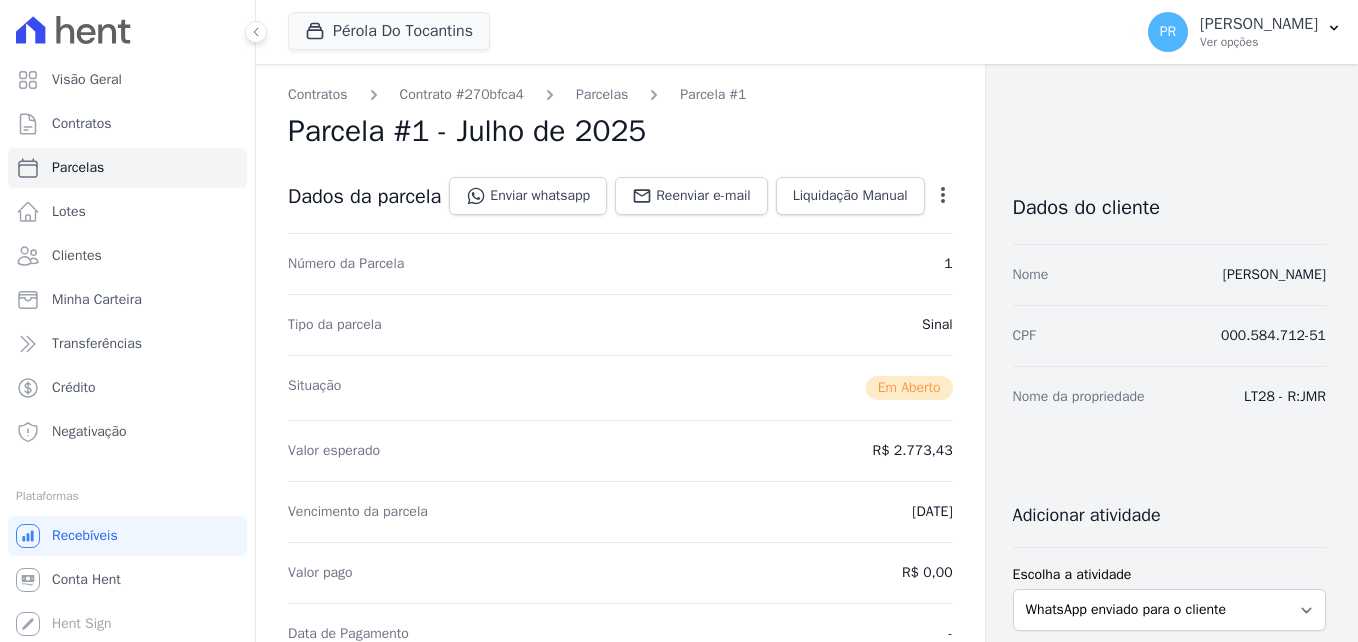scroll, scrollTop: 0, scrollLeft: 0, axis: both 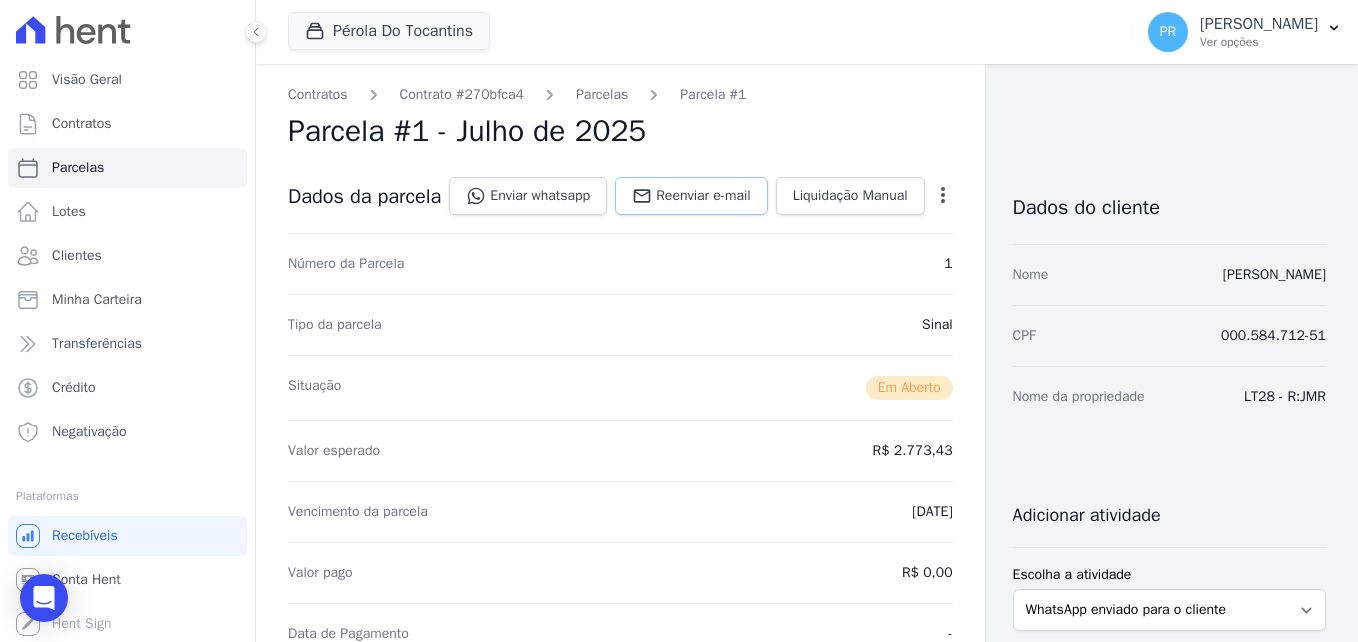 click 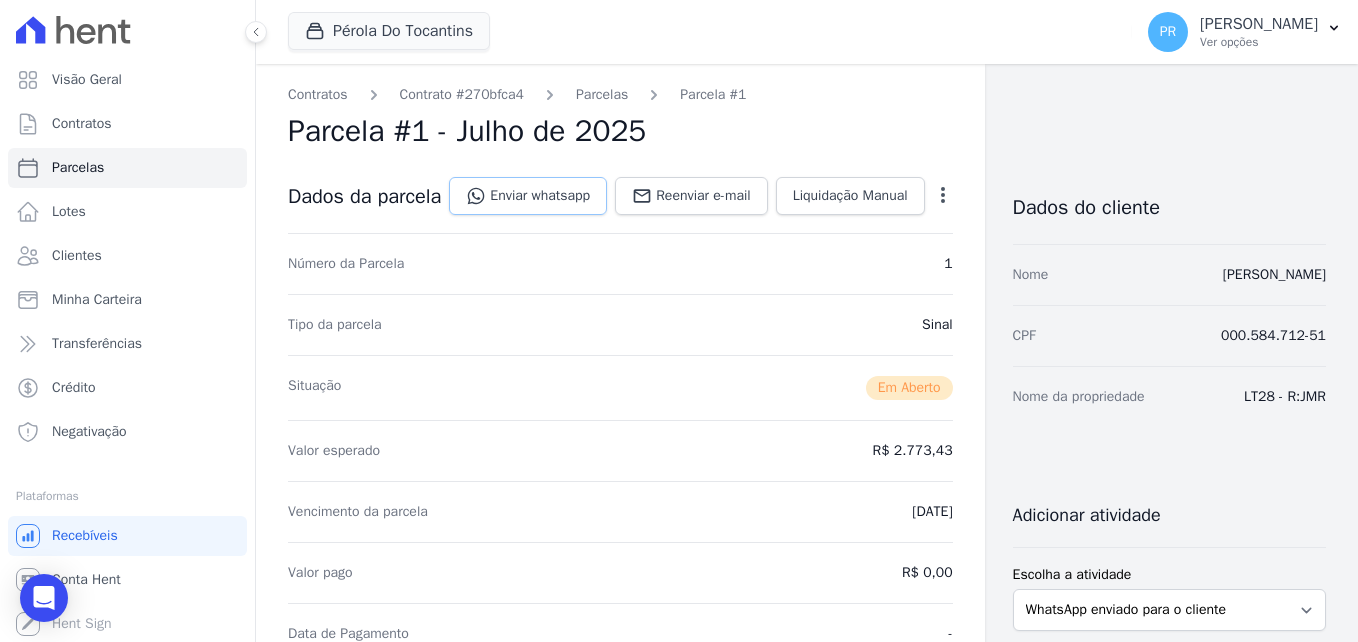 click on "Enviar whatsapp" at bounding box center [528, 196] 